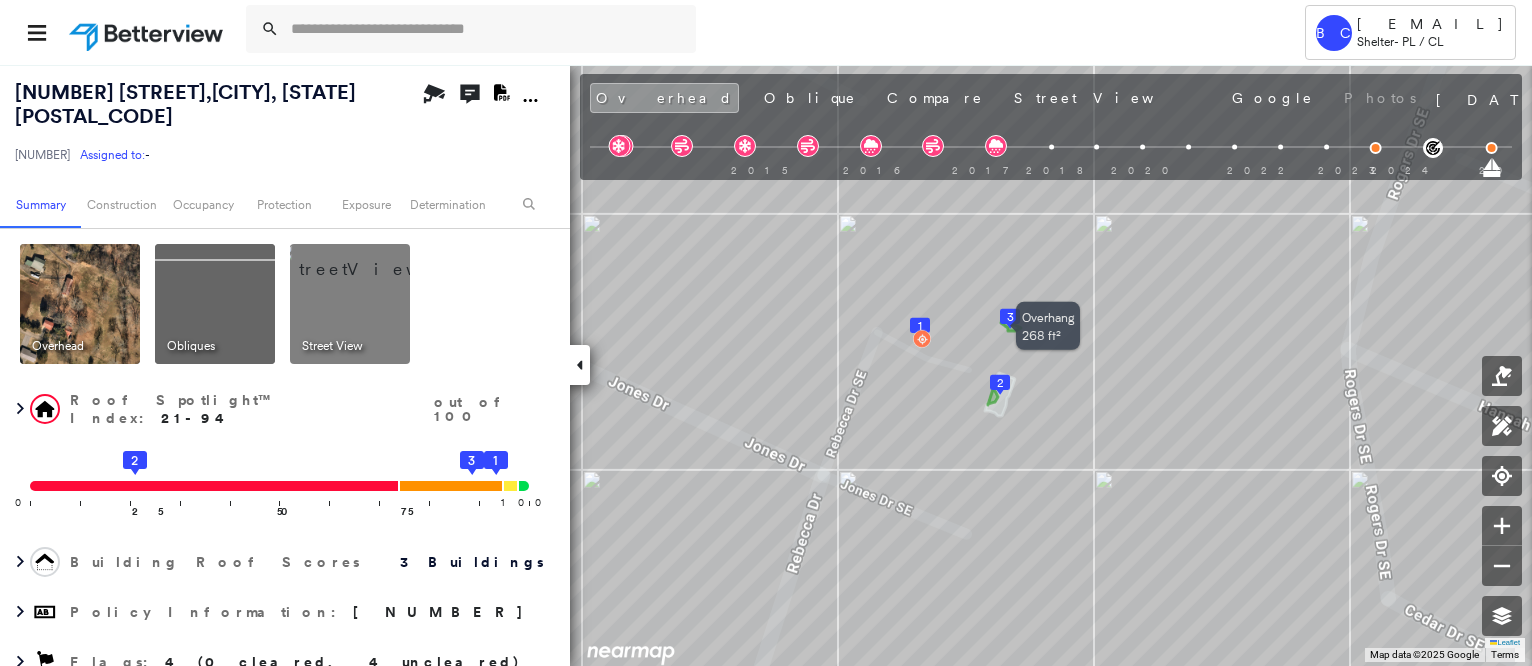 scroll, scrollTop: 0, scrollLeft: 0, axis: both 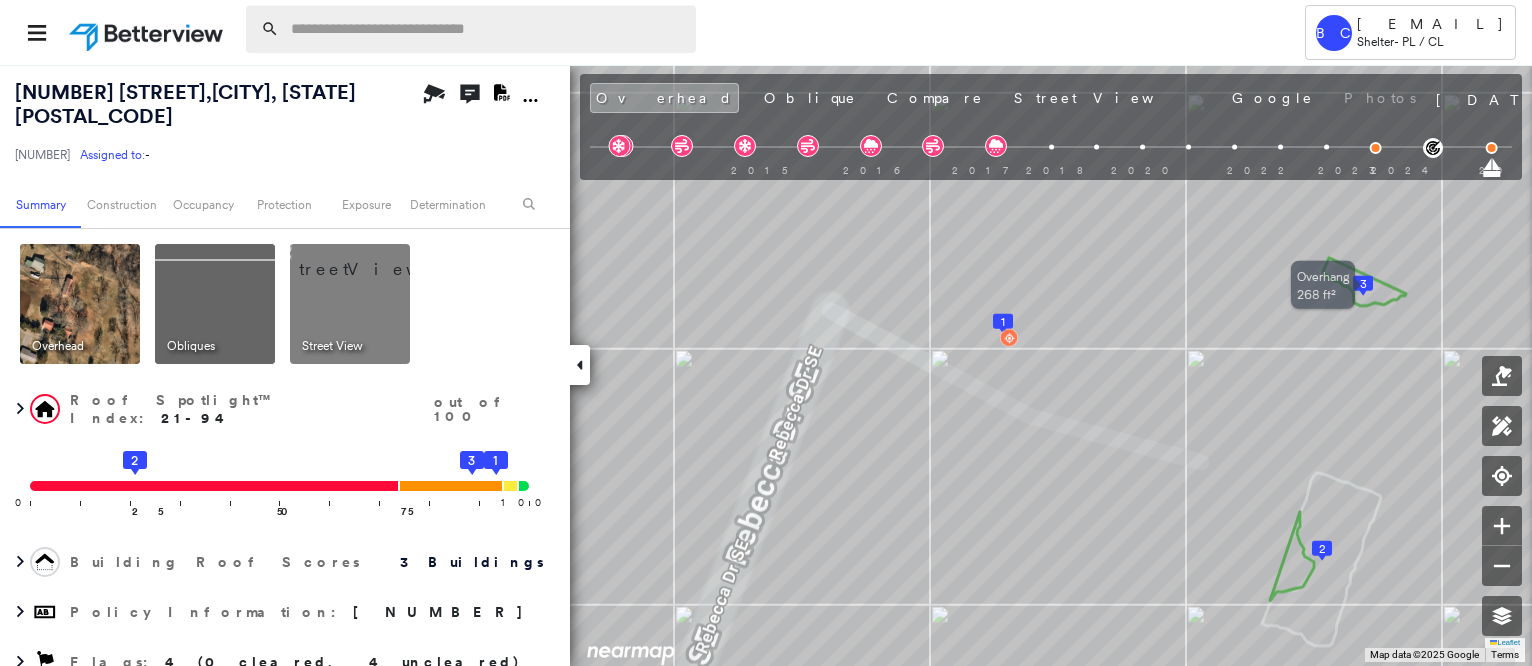 drag, startPoint x: 720, startPoint y: 91, endPoint x: 679, endPoint y: 29, distance: 74.330345 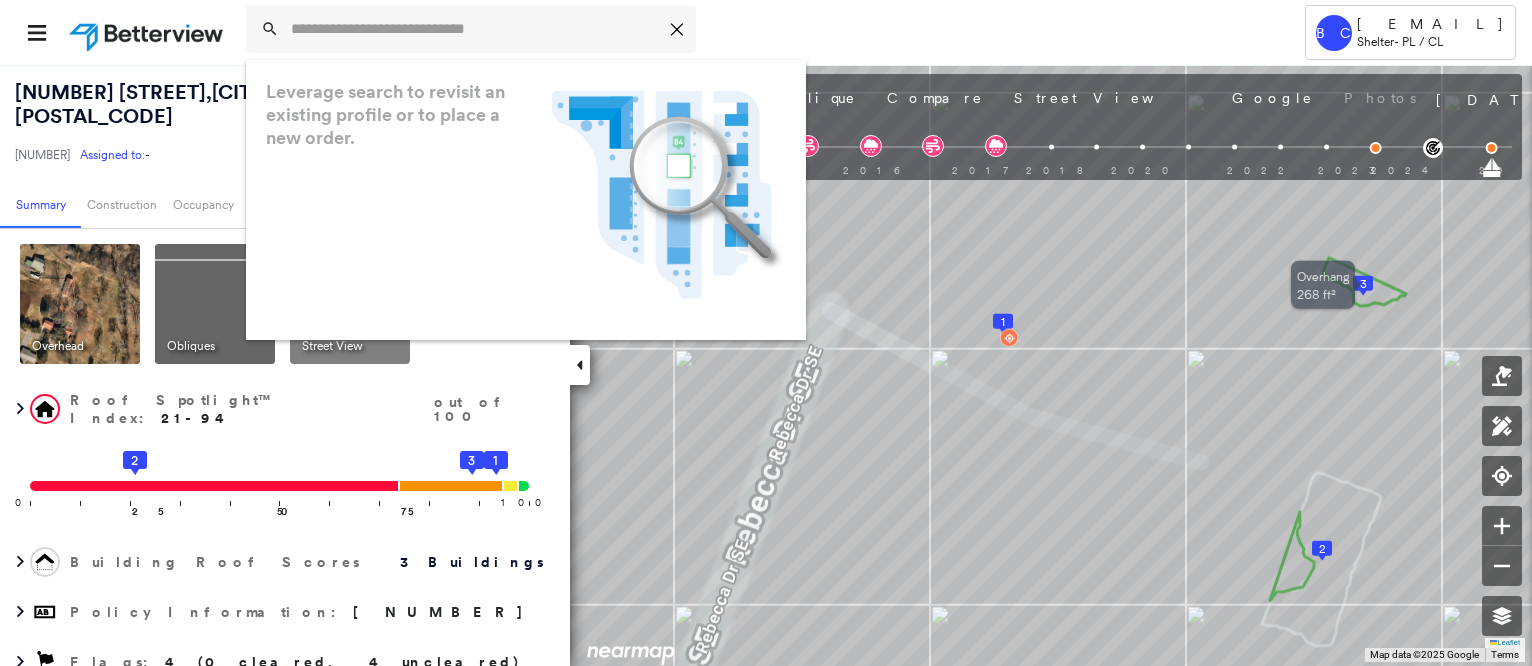 click on "Icon_Closemodal Leverage search to revisit an existing profile or to place a new order. .landscape-no-results-icon_svg__cls-3{fill:#5bafe7}.landscape-no-results-icon_svg__cls-4{fill:#90c5ee}.landscape-no-results-icon_svg__cls-12{fill:#33a4e3}.landscape-no-results-icon_svg__cls-13{fill:#fff}.landscape-no-results-icon_svg__cls-15{opacity:.3;mix-blend-mode:multiply}.landscape-no-results-icon_svg__cls-17{fill:#00a74f}" at bounding box center [713, 32] 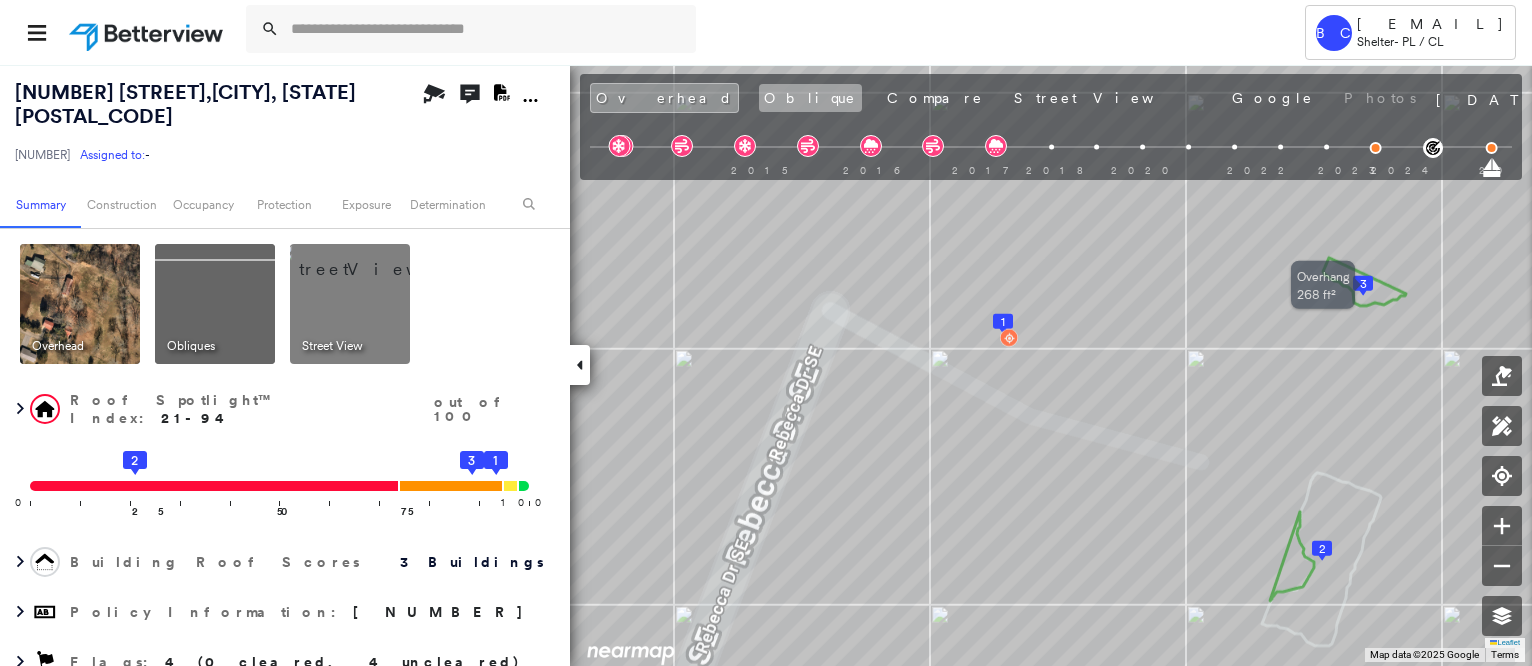 click on "Oblique" at bounding box center (810, 98) 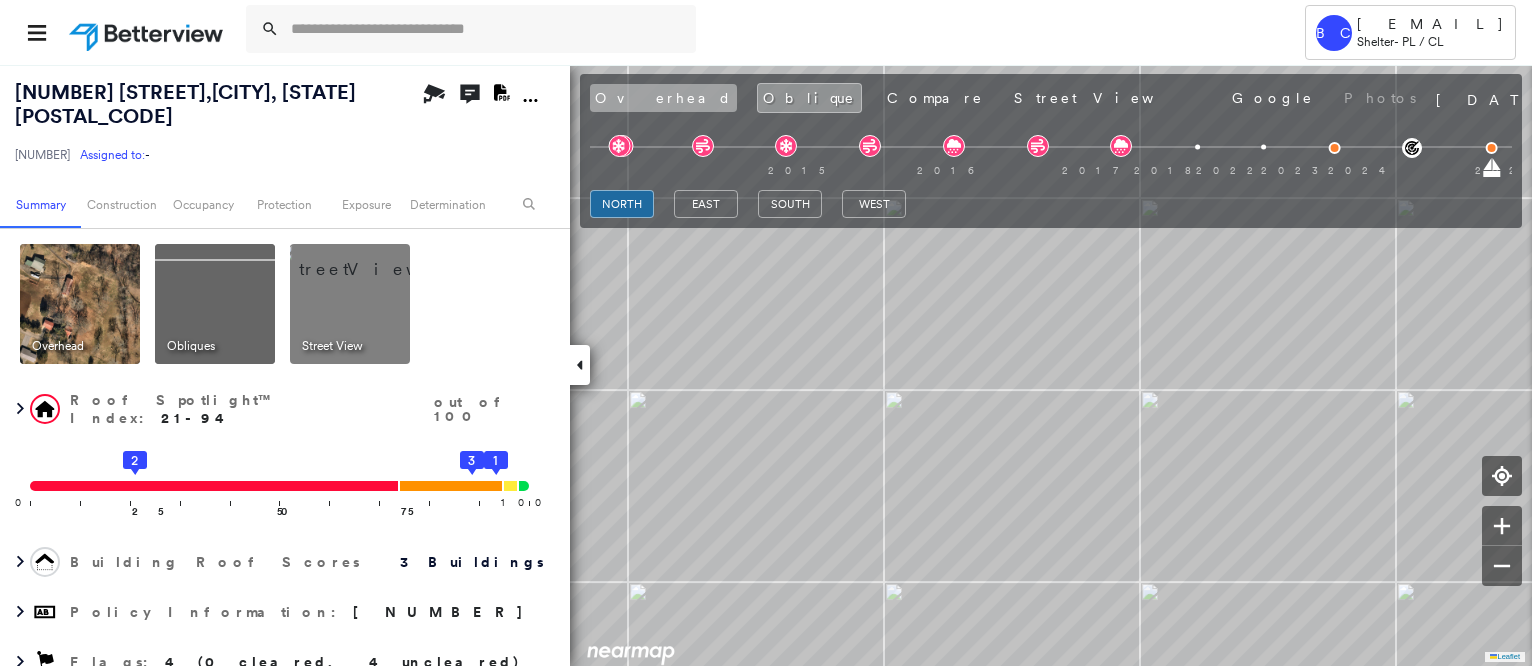 click on "Overhead" at bounding box center [663, 98] 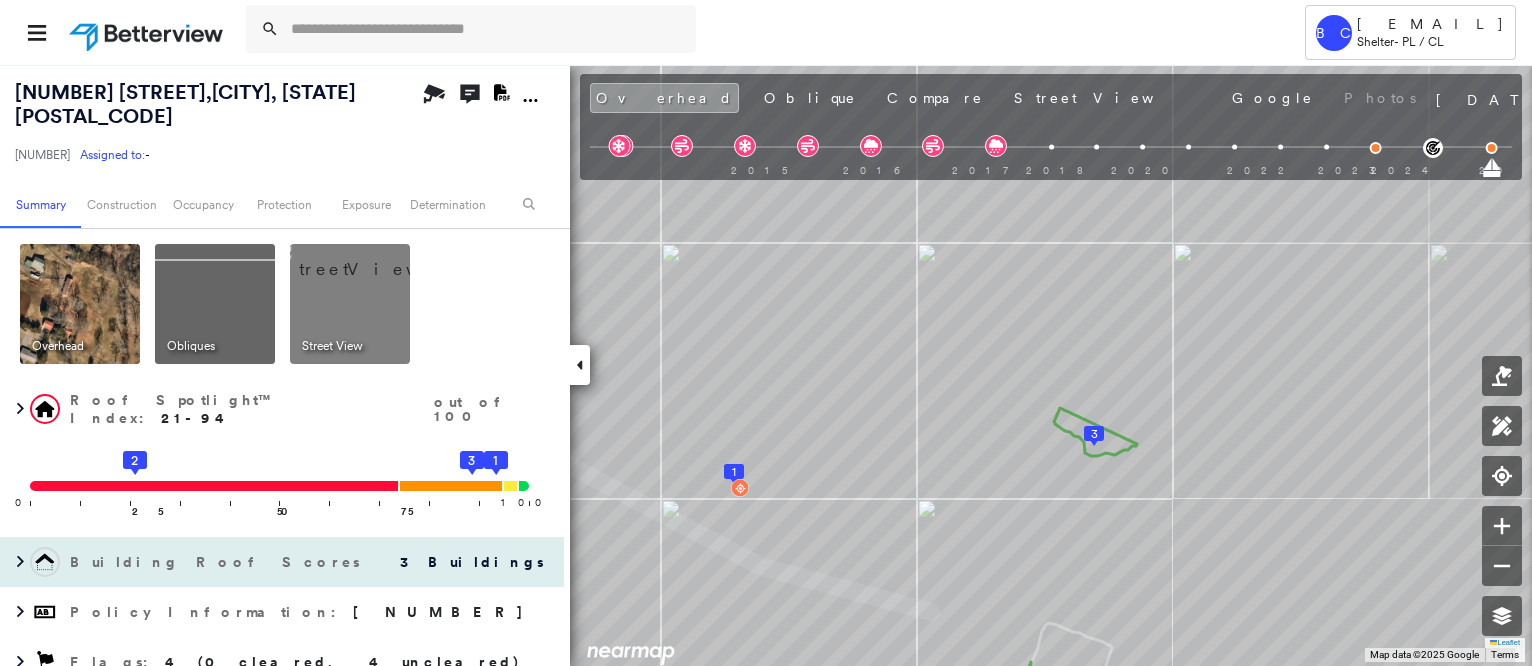 click on "Building Roof Scores 3 Buildings" at bounding box center (282, 562) 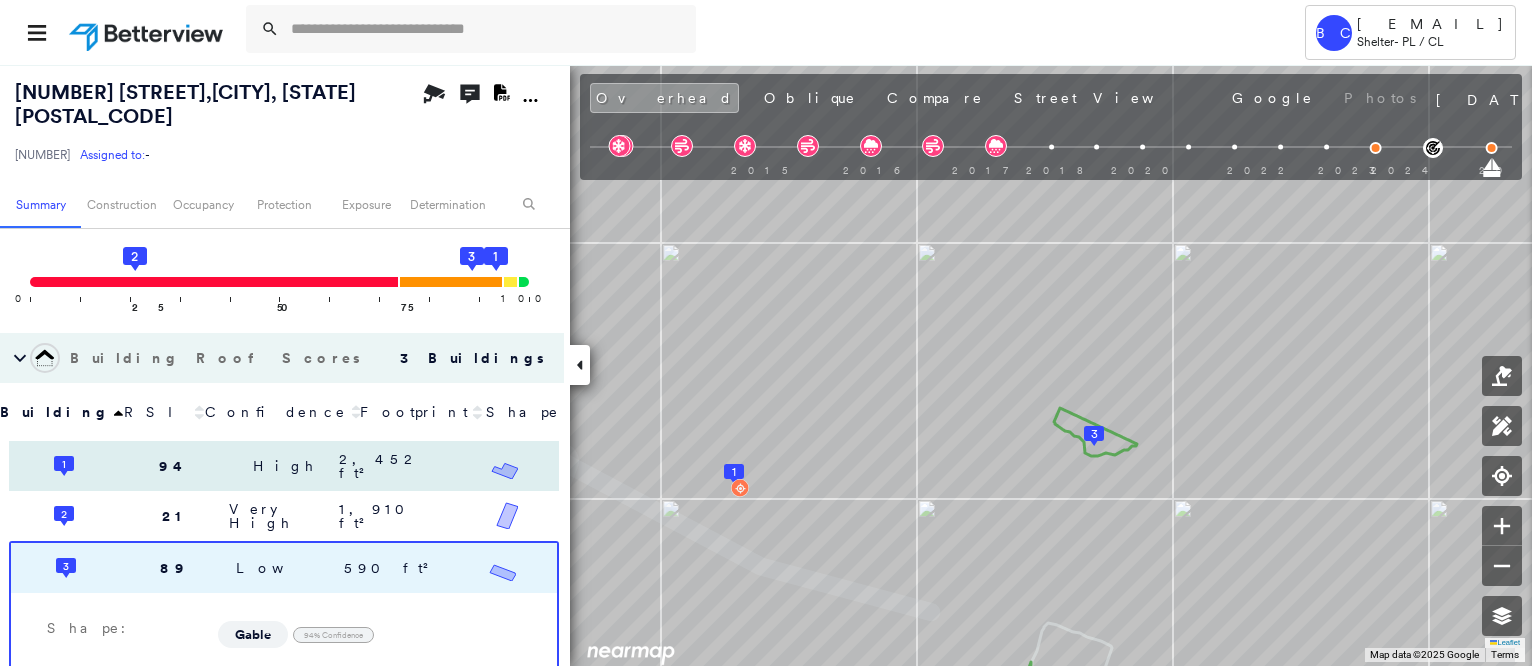 scroll, scrollTop: 204, scrollLeft: 0, axis: vertical 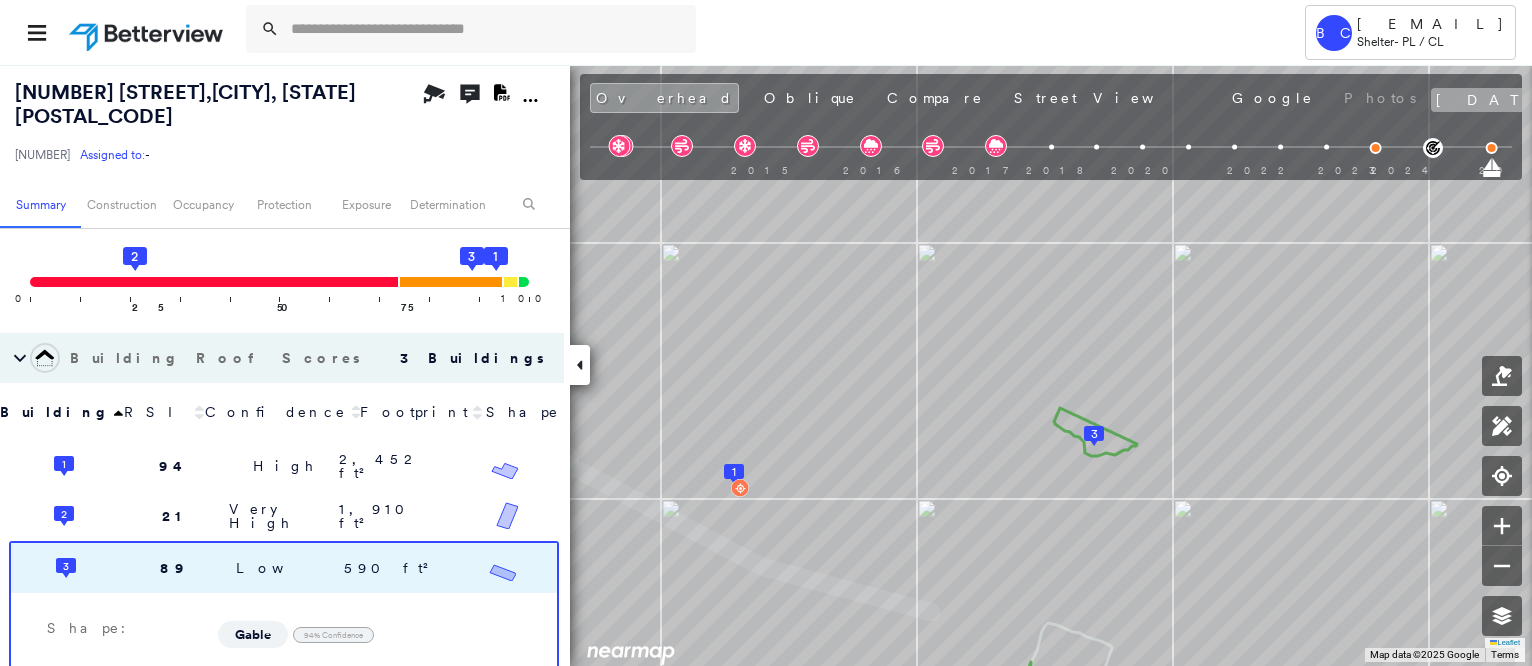 click on "[DATE]" at bounding box center [1507, 100] 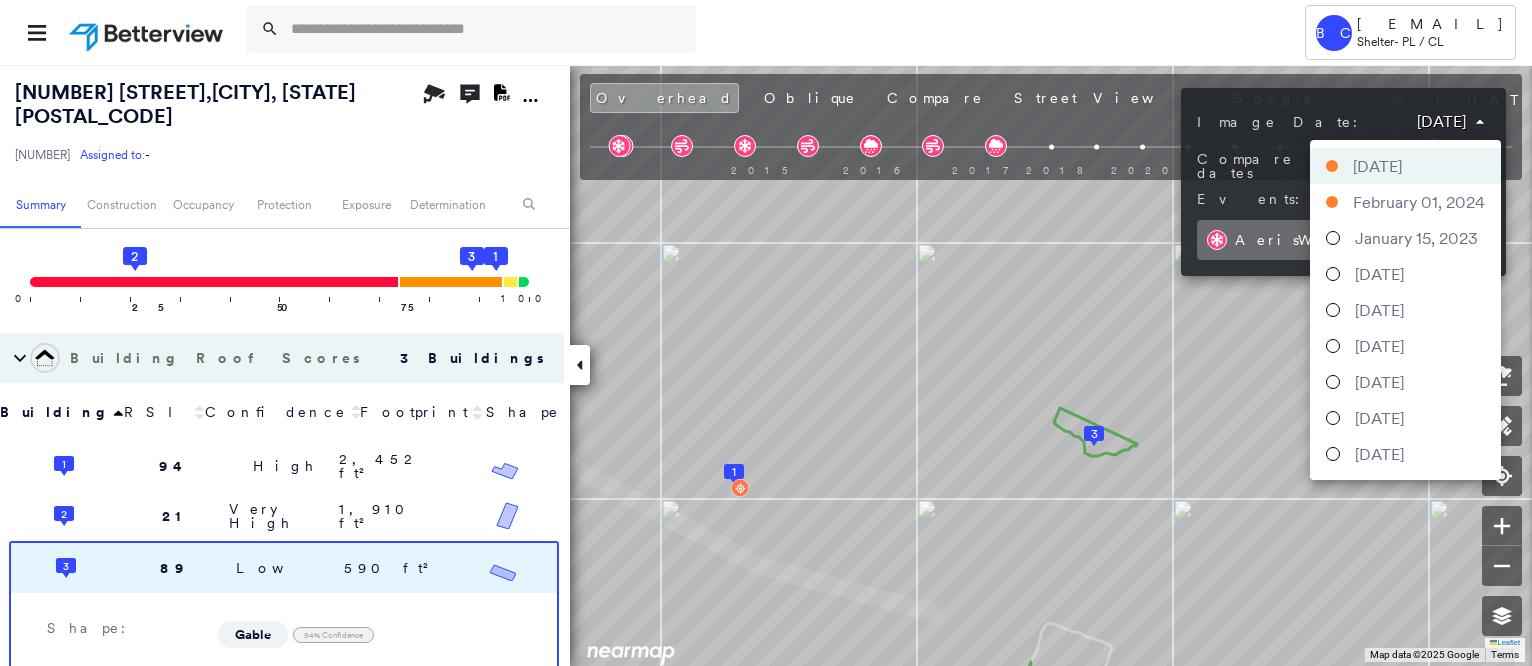 click on ", [CITY]," at bounding box center (766, 333) 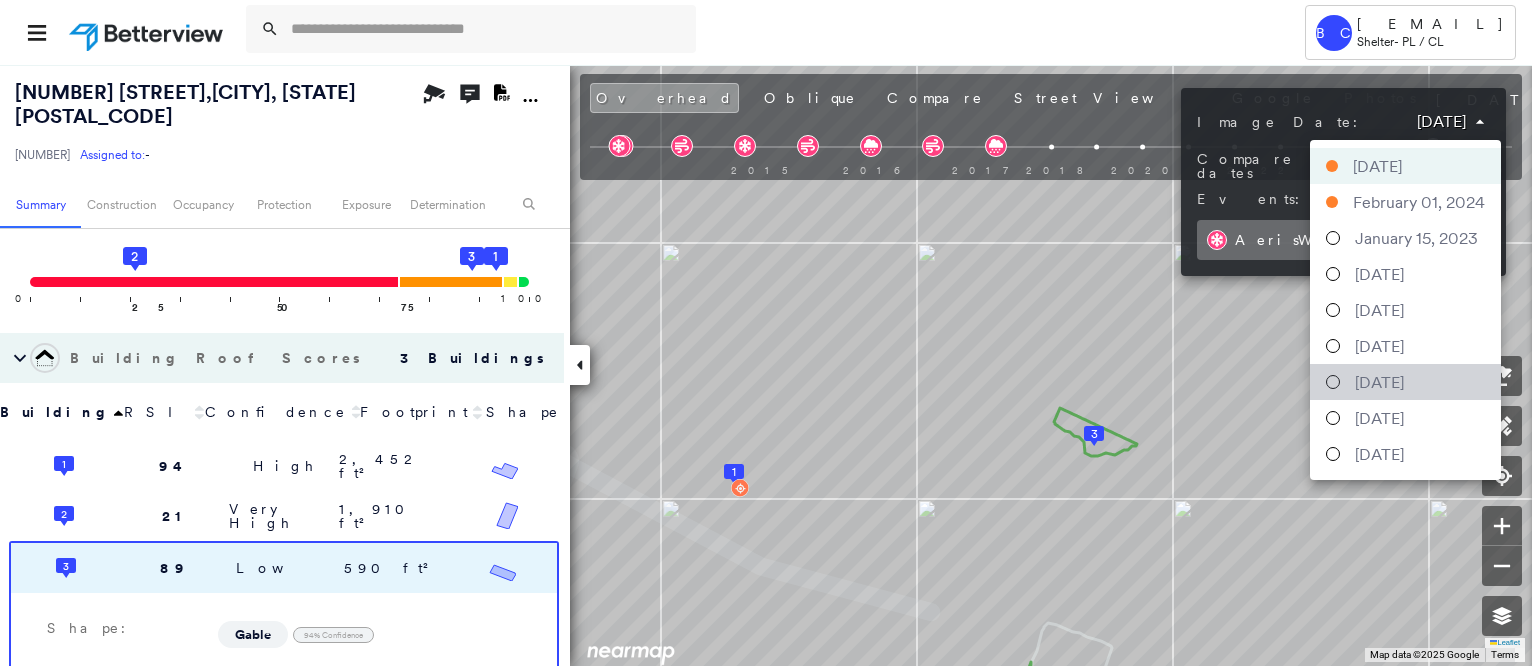 click on "[DATE]" at bounding box center [1379, 382] 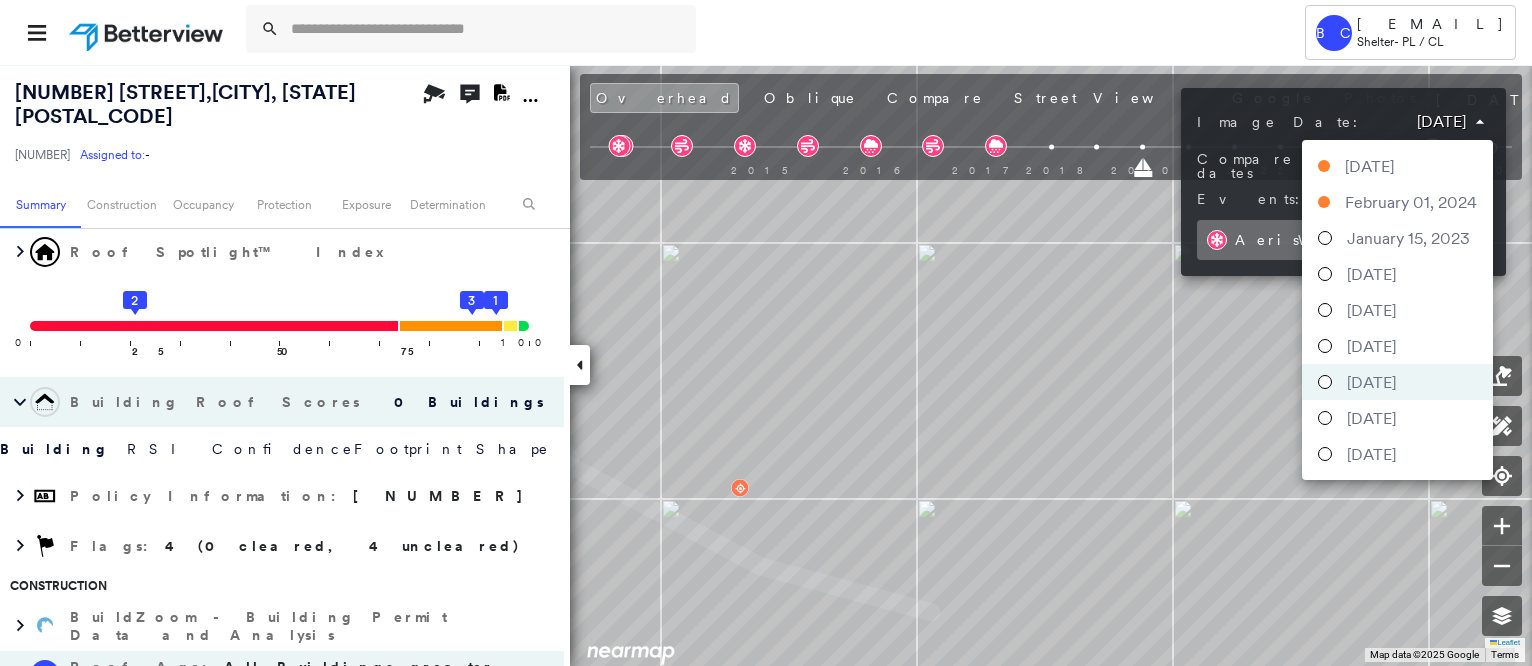click on "Tower BC BCWilson@[EMAIL_DOMAIN] Shelter  -   PL / CL [NUMBER] [STREET] [CITY], [STATE] [POSTAL_CODE] [ID] Assigned to:  - Assigned to:  - [ID] Assigned to:  - Open Comments Download PDF Report Summary Construction Occupancy Protection Exposure Determination Looking for roof spotlights? Analyze this date Overhead Obliques Street View Roof Spotlight™ Index 0 100 25 2 50 75 1 3 Building Roof Scores 0 Buildings Building RSI Confidence Footprint Shape Policy Information :  [ID] Flags :  4 (0 cleared, 4 uncleared) Construction BuildZoom - Building Permit Data and Analysis Roof Age :  All Buildings greater than 6 years old. 1 Building 1 :  6+ years 2 Building 2 :  6+ years 3 Building 3 :  6+ years Occupancy Place Detail Protection Exposure FEMA Risk Index Hail Regional Hazard: 3   out of  5 Additional Perils Determination Flags :  4 (0 cleared, 4 uncleared) Uncleared Flags (4) Cleared Flags  (0) RUST Rust Flagged 09/17/24 Clear LOW Low Priority Flagged 09/17/24 Clear HIGH" at bounding box center [766, 333] 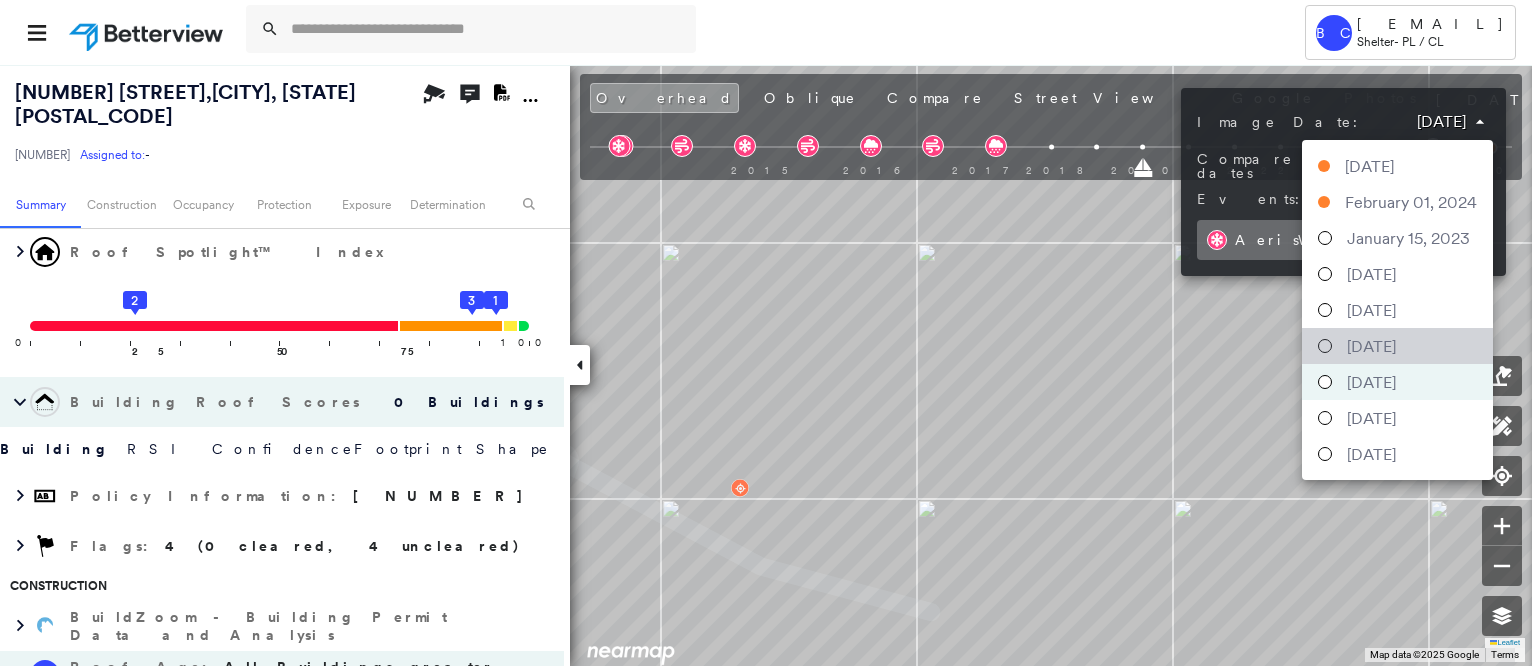 click on "[DATE]" at bounding box center [1371, 346] 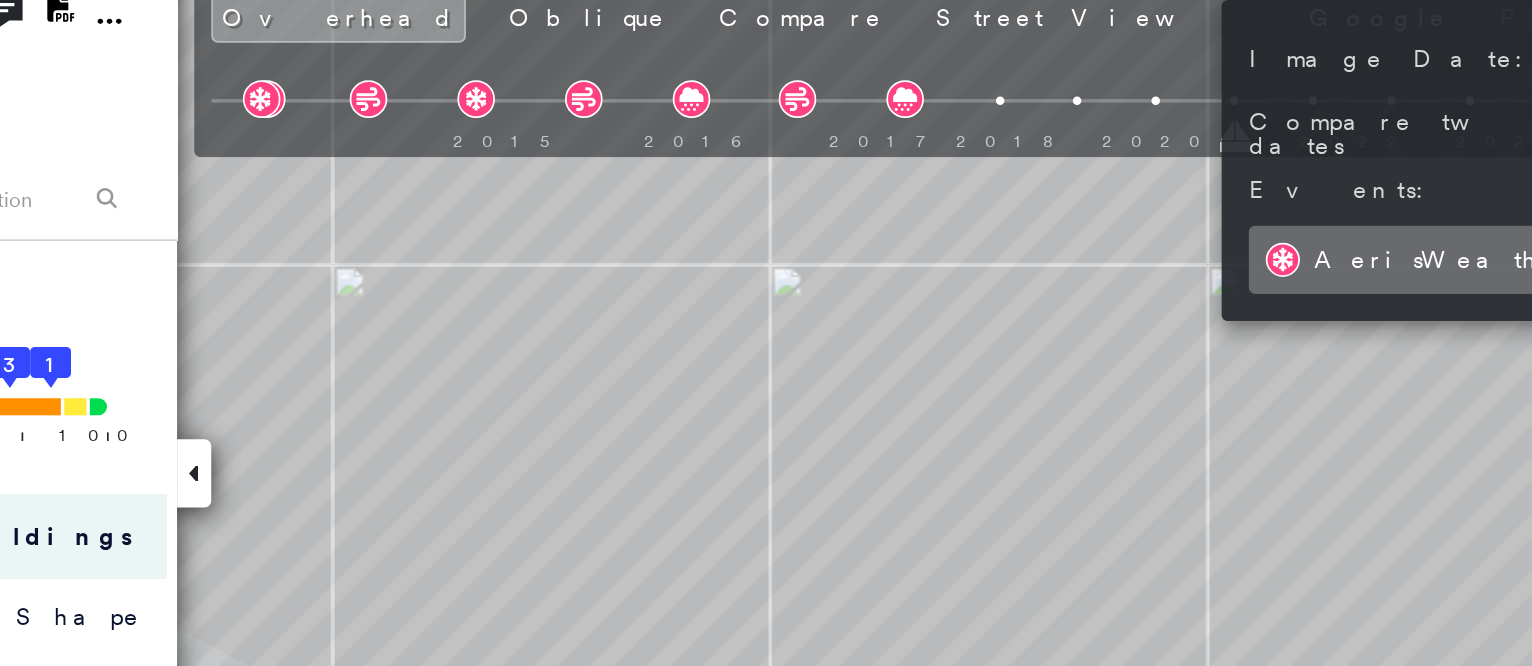 drag, startPoint x: 1115, startPoint y: 437, endPoint x: 1052, endPoint y: 252, distance: 195.43285 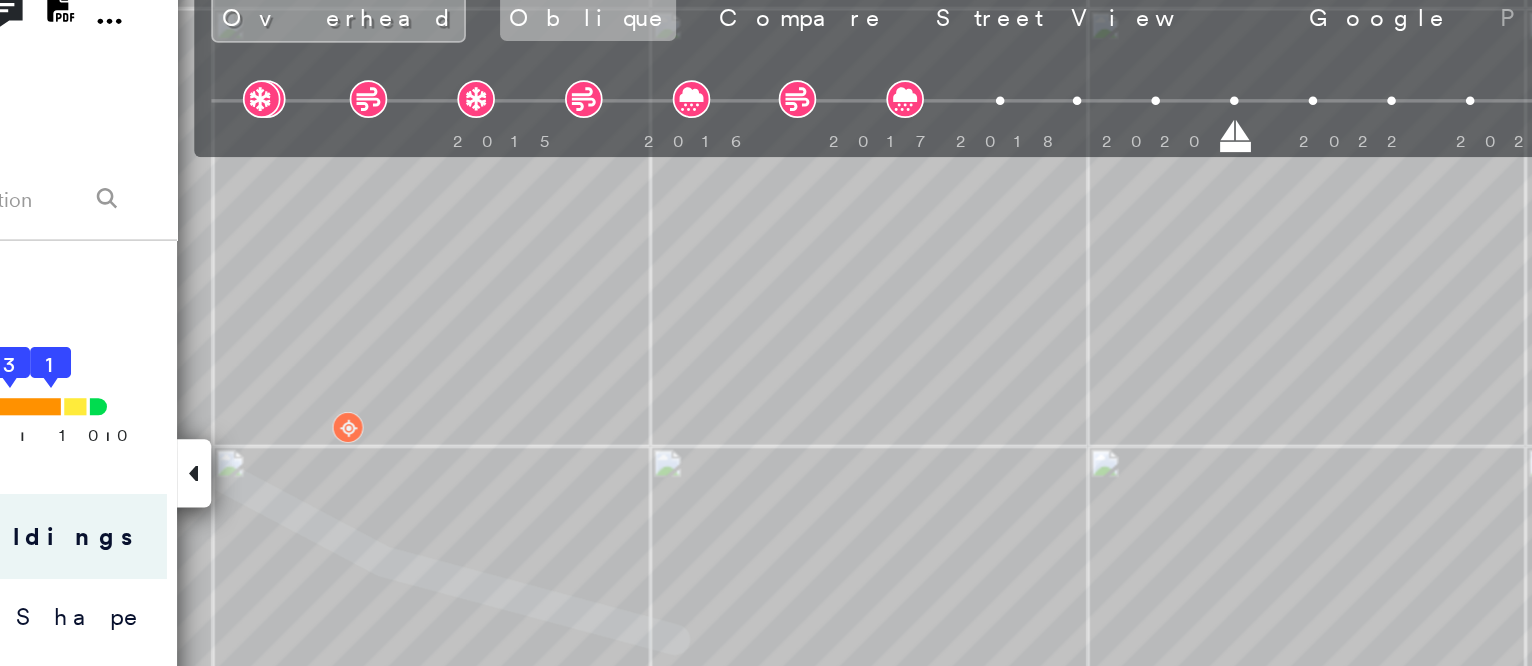 click on "Oblique" at bounding box center (810, 98) 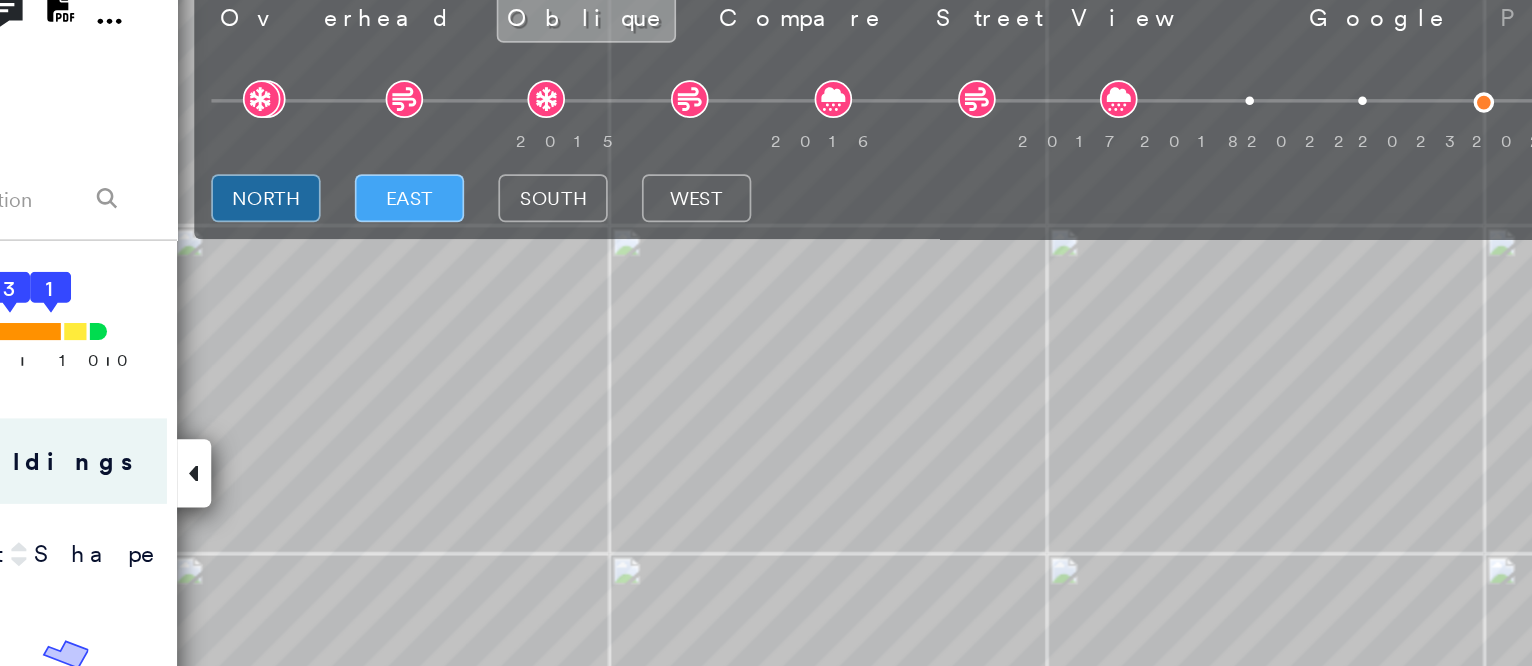 click on "east" at bounding box center [706, 204] 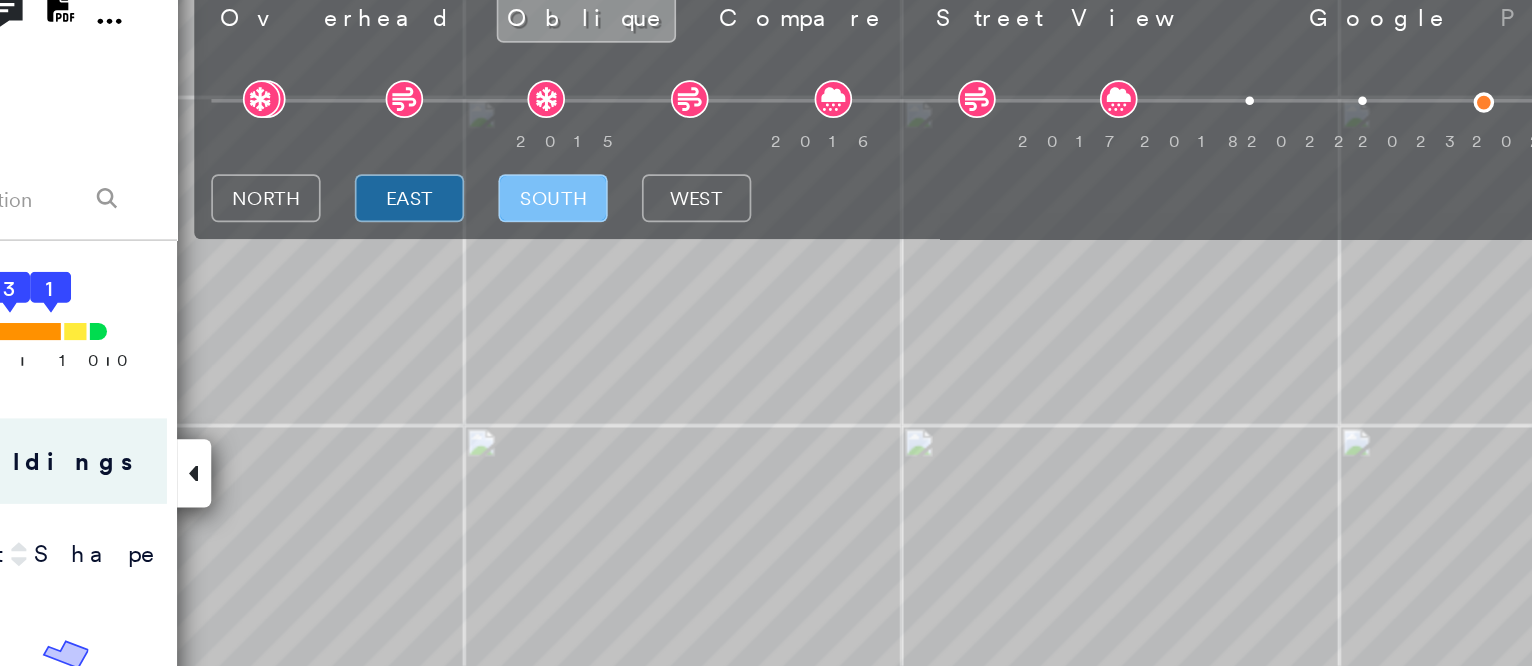 click on "south" at bounding box center (790, 204) 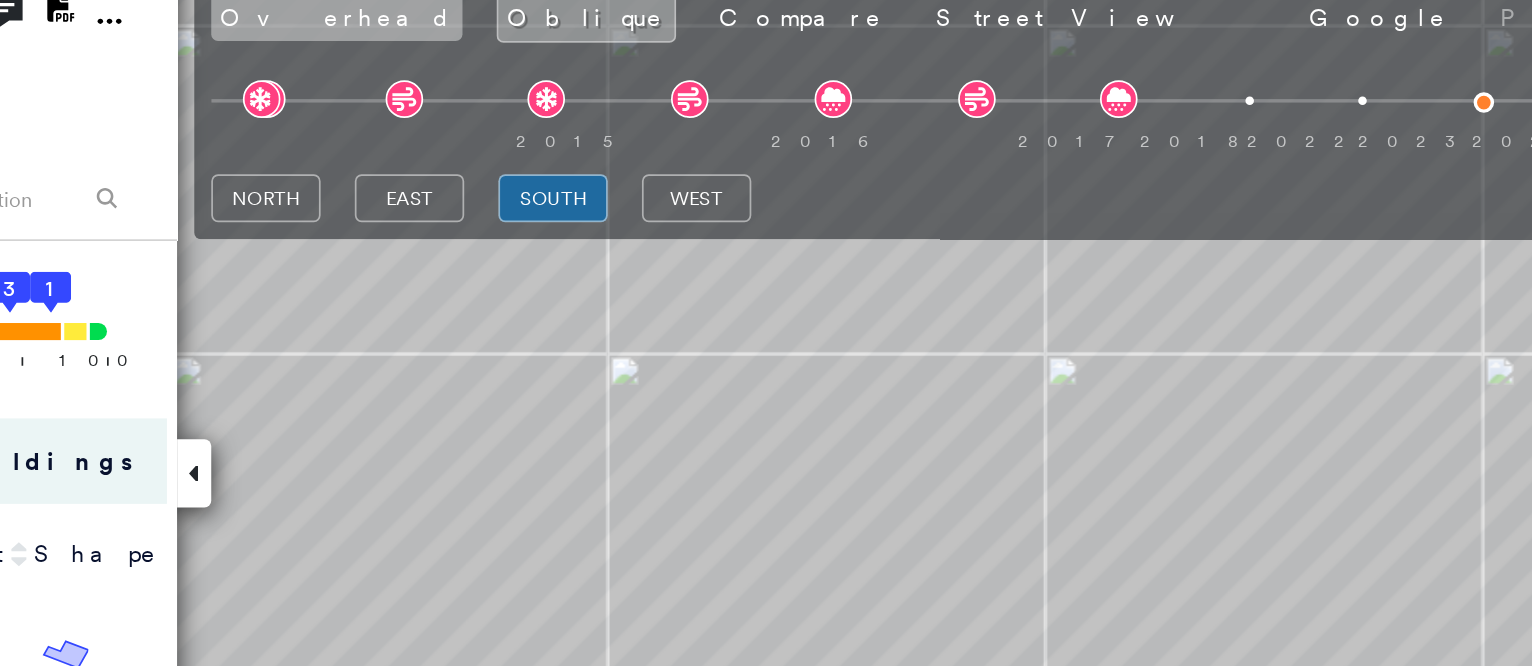 click on "Overhead" at bounding box center [663, 98] 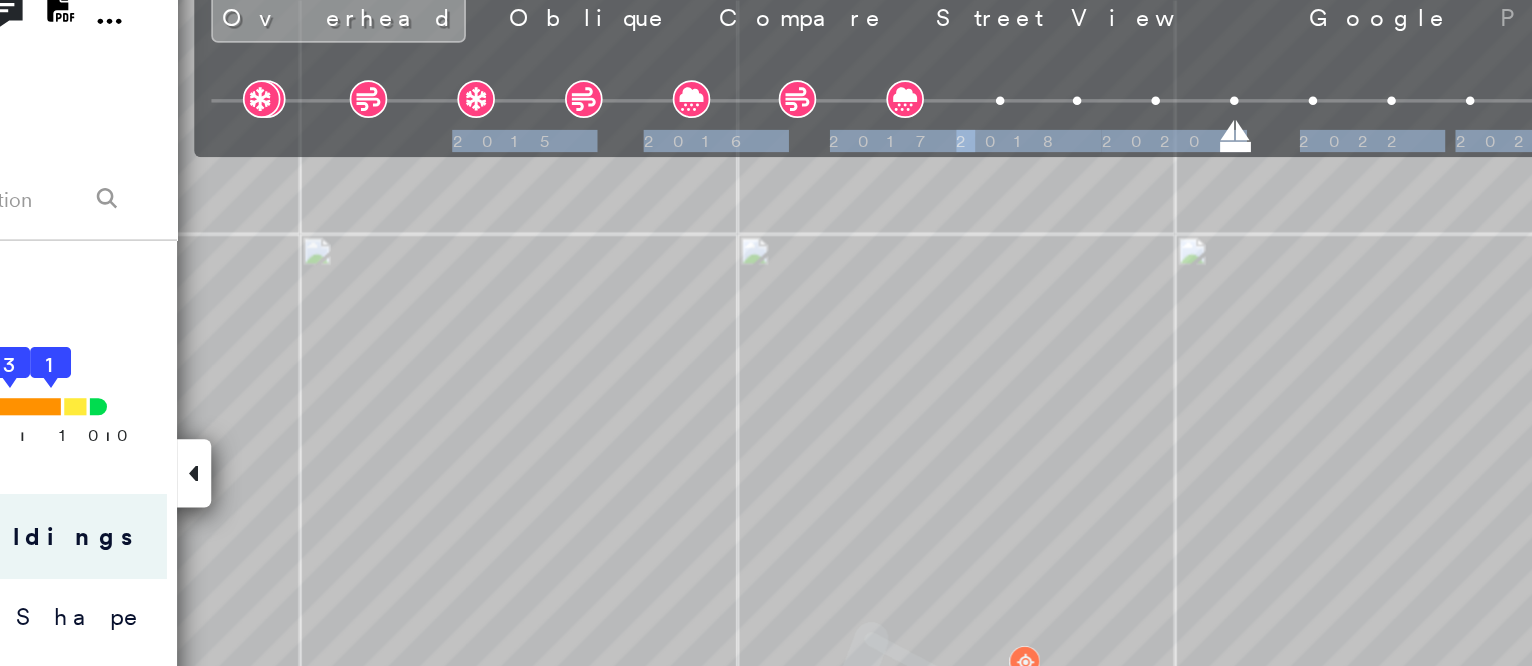 click on "[NUMBER] [STREET] [CITY], [STATE] [POSTAL_CODE] [ID] Assigned to:  - Assigned to:  - [ID] Assigned to:  - Open Comments Download PDF Report Summary Construction Occupancy Protection Exposure Determination Looking for roof spotlights? Analyze this date Overhead Obliques Street View Roof Spotlight™ Index 0 100 25 2 50 75 3 1 Building Roof Scores 0 Buildings Building RSI Confidence Footprint Shape Policy Information :  [ID] Flags :  4 (0 cleared, 4 uncleared) Construction BuildZoom - Building Permit Data and Analysis Roof Age :  All Buildings greater than 6 years old. 1 Building 1 :  6+ years 2 Building 2 :  6+ years 3 Building 3 :  6+ years Occupancy Place Detail Protection Exposure FEMA Risk Index Hail Regional Hazard: 3   out of  5 Additional Perils Determination Flags :  4 (0 cleared, 4 uncleared) Uncleared Flags (4) Cleared Flags  (0) RUST Rust Flagged 09/17/24 Clear LOW Low Priority Flagged 09/17/24 Clear Tree Overhang Flagged 09/17/24 Clear HIGH High Priority Clear" at bounding box center (766, 365) 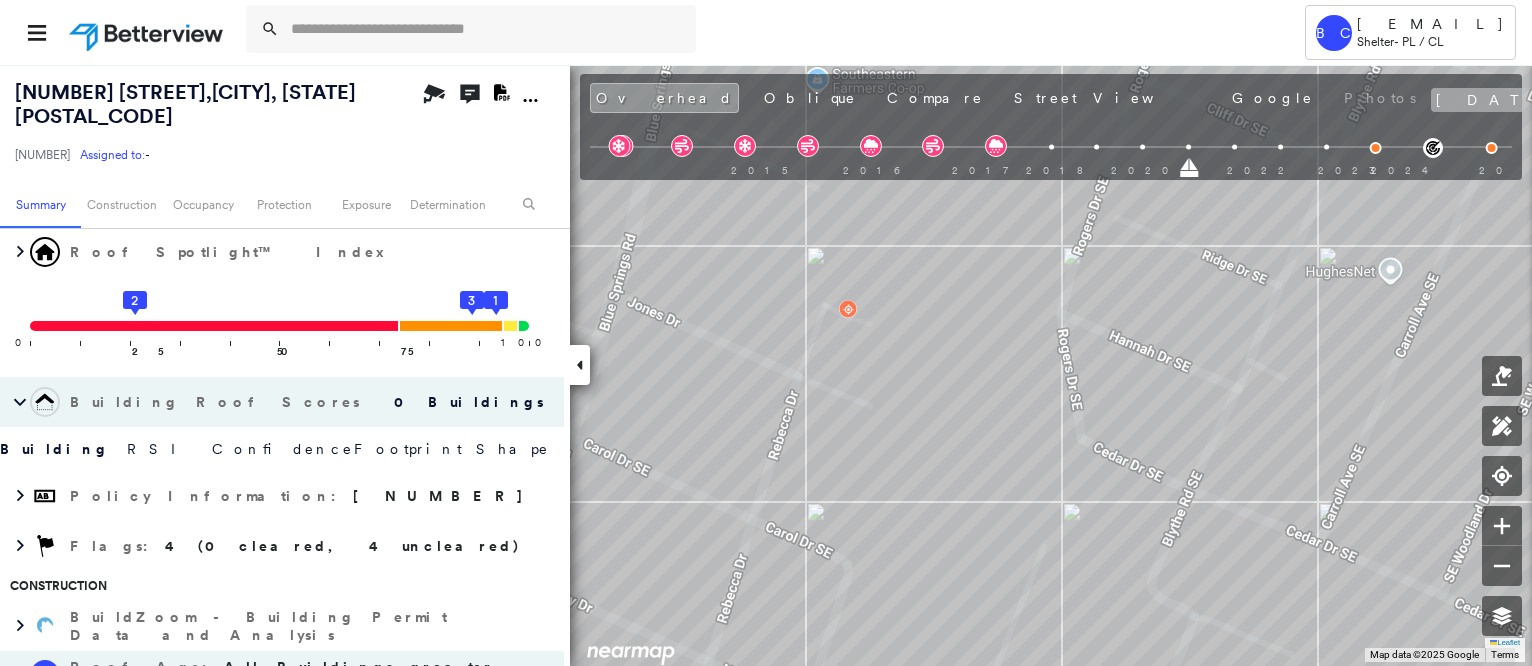 click on "[DATE]" at bounding box center (1498, 100) 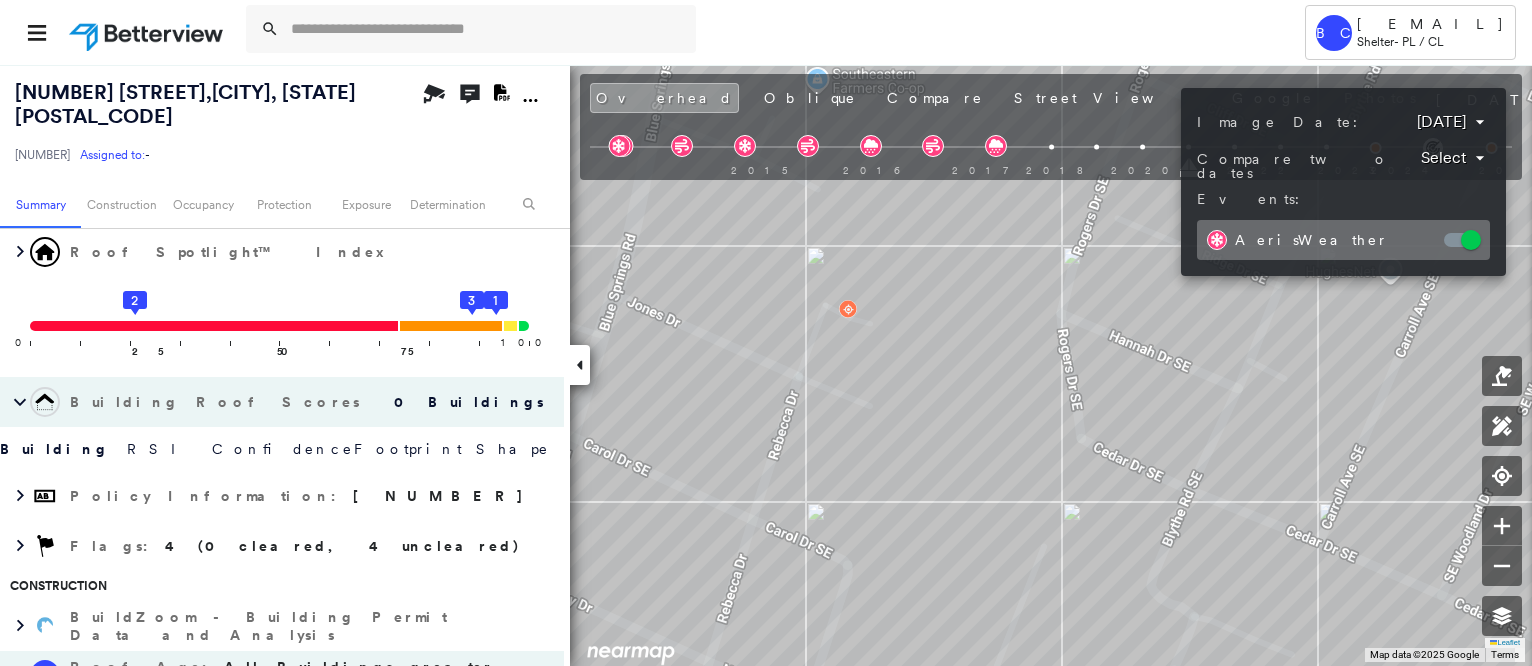 click on "Tower BC BCWilson@[EMAIL_DOMAIN] Shelter  -   PL / CL [NUMBER] [STREET] [CITY], [STATE] [POSTAL_CODE] [ID] Assigned to:  - Assigned to:  - [ID] Assigned to:  - Open Comments Download PDF Report Summary Construction Occupancy Protection Exposure Determination Looking for roof spotlights? Analyze this date Overhead Obliques Street View Roof Spotlight™ Index 0 100 25 2 50 75 3 1 Building Roof Scores 0 Buildings Building RSI Confidence Footprint Shape Policy Information :  [ID] Flags :  4 (0 cleared, 4 uncleared) Construction BuildZoom - Building Permit Data and Analysis Roof Age :  All Buildings greater than 6 years old. 1 Building 1 :  6+ years 2 Building 2 :  6+ years 3 Building 3 :  6+ years Occupancy Place Detail Protection Exposure FEMA Risk Index Hail Regional Hazard: 3   out of  5 Additional Perils Determination Flags :  4 (0 cleared, 4 uncleared) Uncleared Flags (4) Cleared Flags  (0) RUST Rust Flagged 09/17/24 Clear LOW Low Priority Flagged 09/17/24 Clear HIGH" at bounding box center (766, 333) 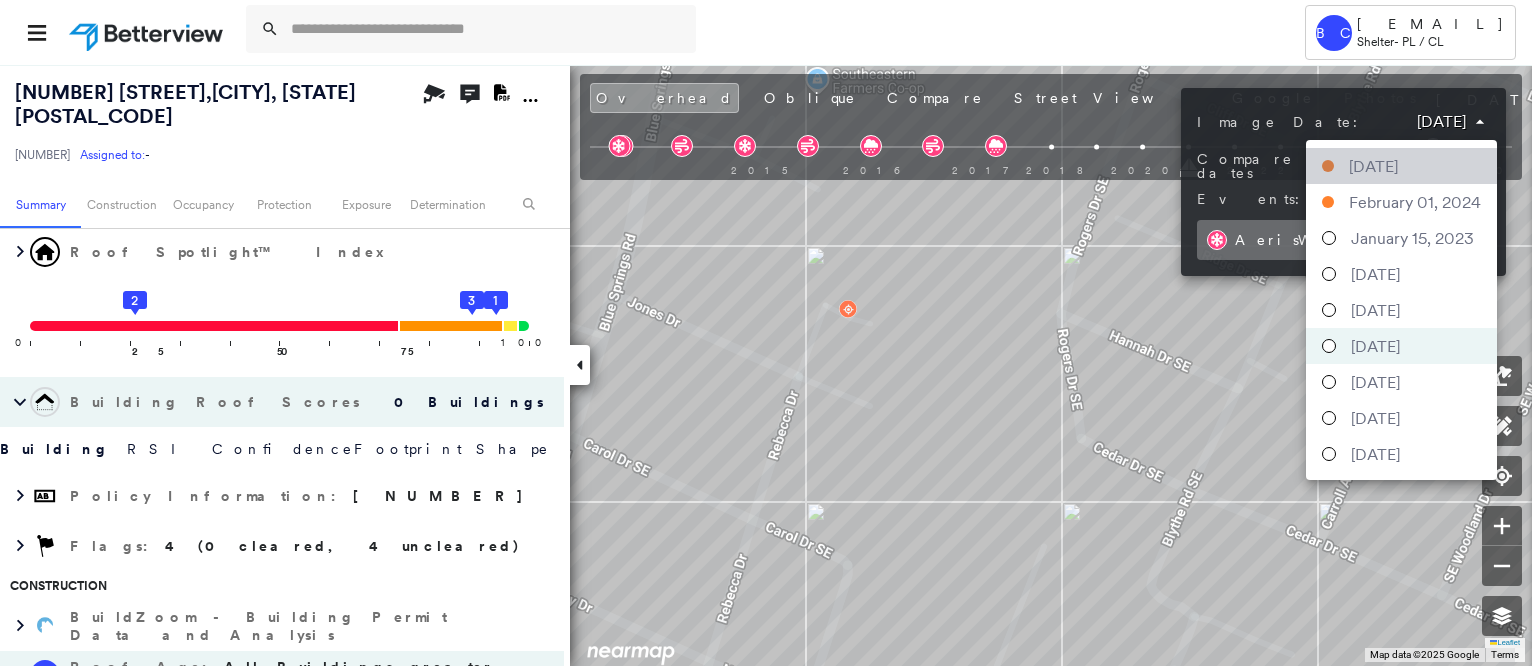 click on "[DATE]" at bounding box center (1373, 166) 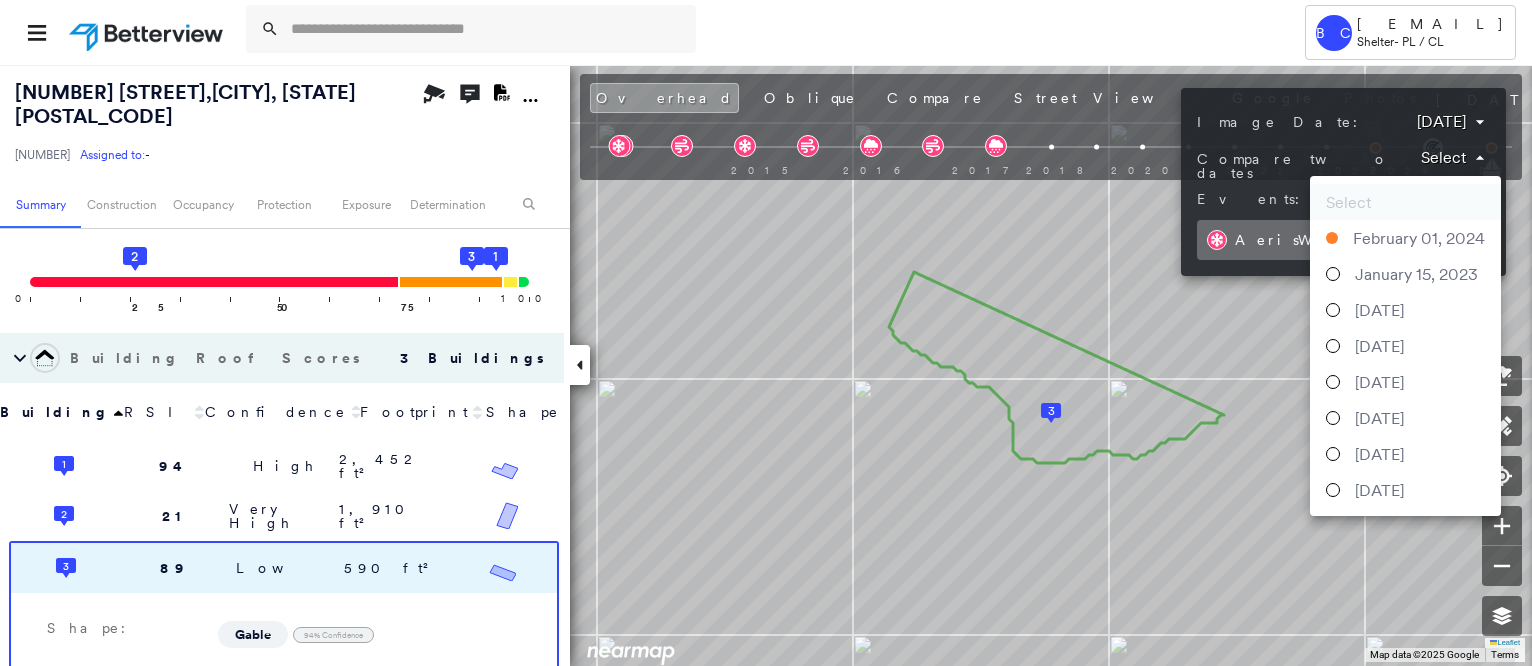 click on ", [CITY]," at bounding box center (766, 333) 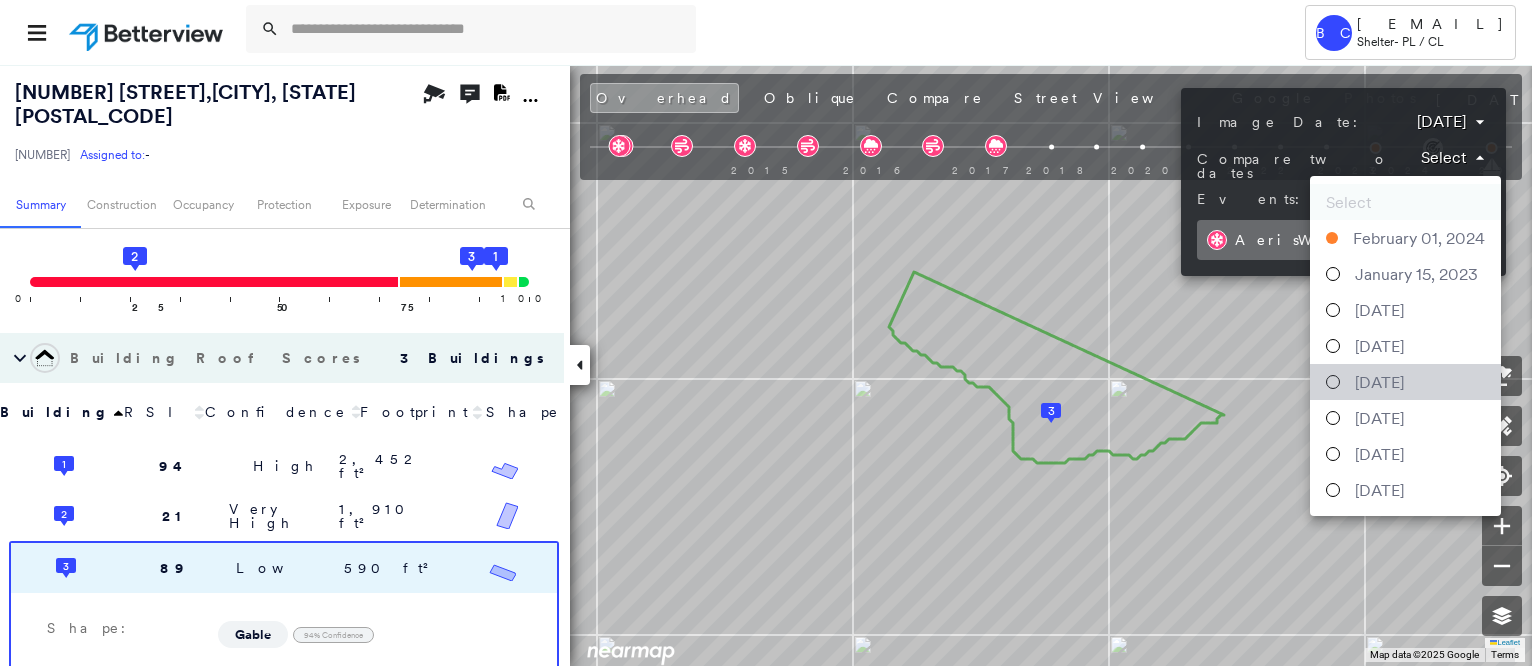 click on "[DATE]" at bounding box center [1379, 382] 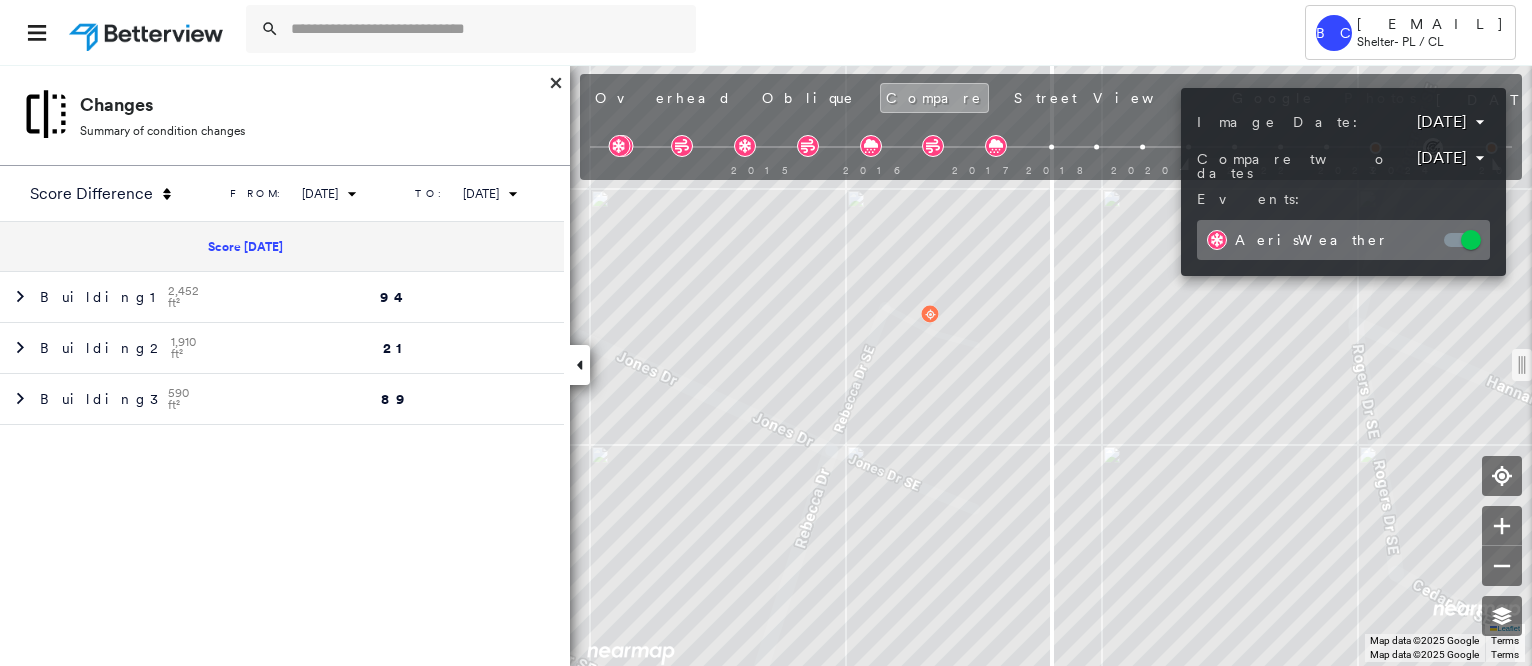 drag, startPoint x: 1046, startPoint y: 372, endPoint x: 920, endPoint y: 378, distance: 126.14278 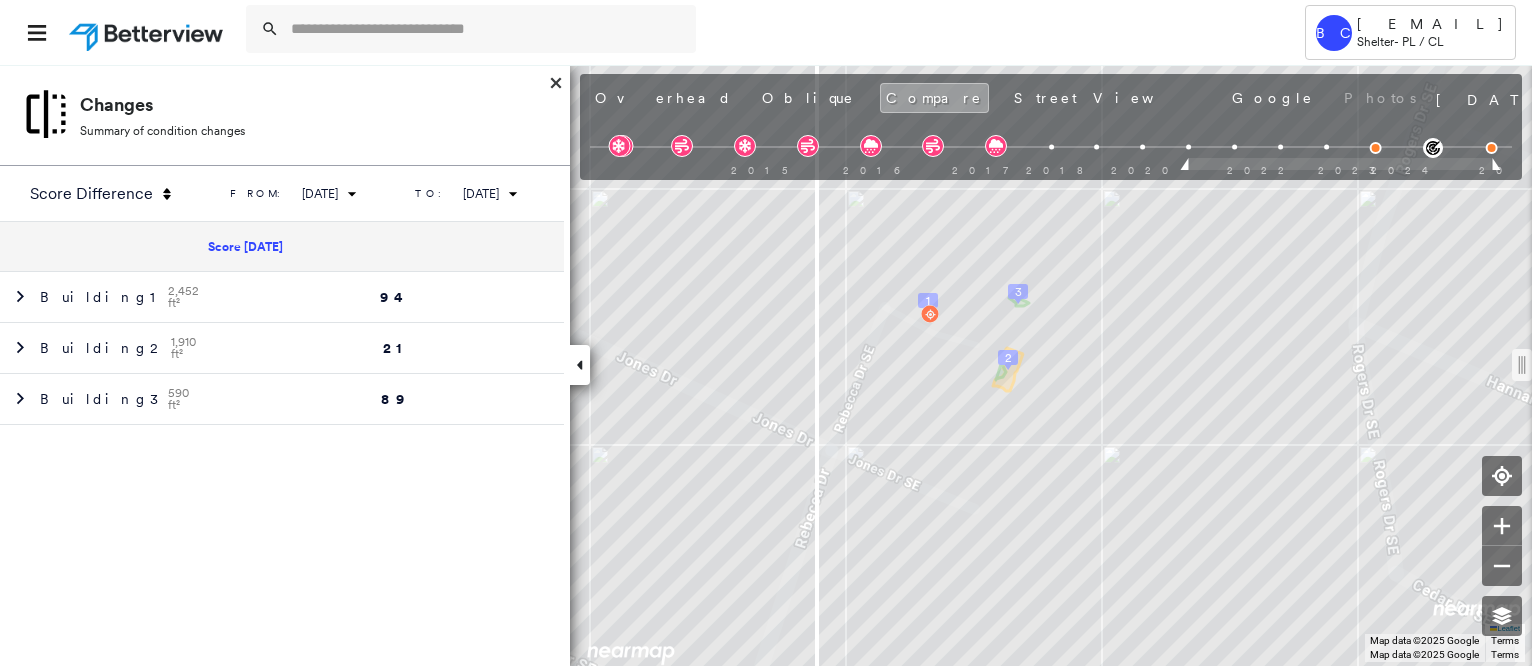 drag, startPoint x: 1058, startPoint y: 376, endPoint x: 814, endPoint y: 385, distance: 244.16592 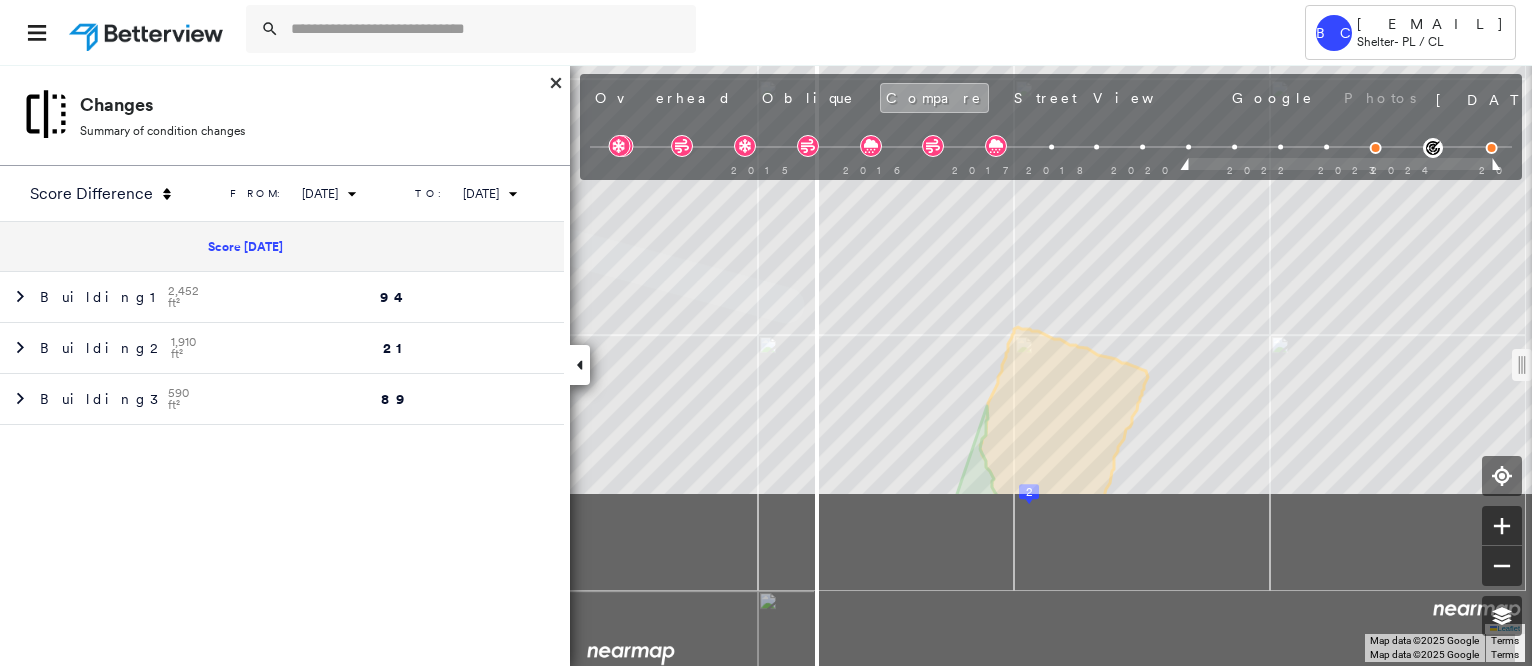 click on "[NUMBER] [STREET] [CITY], [STATE] [POSTAL_CODE] [ID] Assigned to:  - Assigned to:  - [ID] Assigned to:  - Open Comments Download PDF Report Summary Construction Occupancy Protection Exposure Determination Looking for roof spotlights? Analyze this date Overhead Obliques Street View Roof Spotlight™ Index 0 100 25 2 50 75 1 3 Building Roof Scores 0 Buildings Building RSI Confidence Footprint Shape Policy Information :  [ID] Flags :  4 (0 cleared, 4 uncleared) Construction BuildZoom - Building Permit Data and Analysis Roof Age :  All Buildings greater than 6 years old. 1 Building 1 :  6+ years 2 Building 2 :  6+ years 3 Building 3 :  6+ years Occupancy Place Detail Protection Exposure FEMA Risk Index Hail Regional Hazard: 3   out of  5 Additional Perils Determination Flags :  4 (0 cleared, 4 uncleared) Uncleared Flags (4) Cleared Flags  (0) RUST Rust Flagged 09/17/24 Clear LOW Low Priority Flagged 09/17/24 Clear Tree Overhang Flagged 09/17/24 Clear HIGH High Priority Clear *" at bounding box center [766, 365] 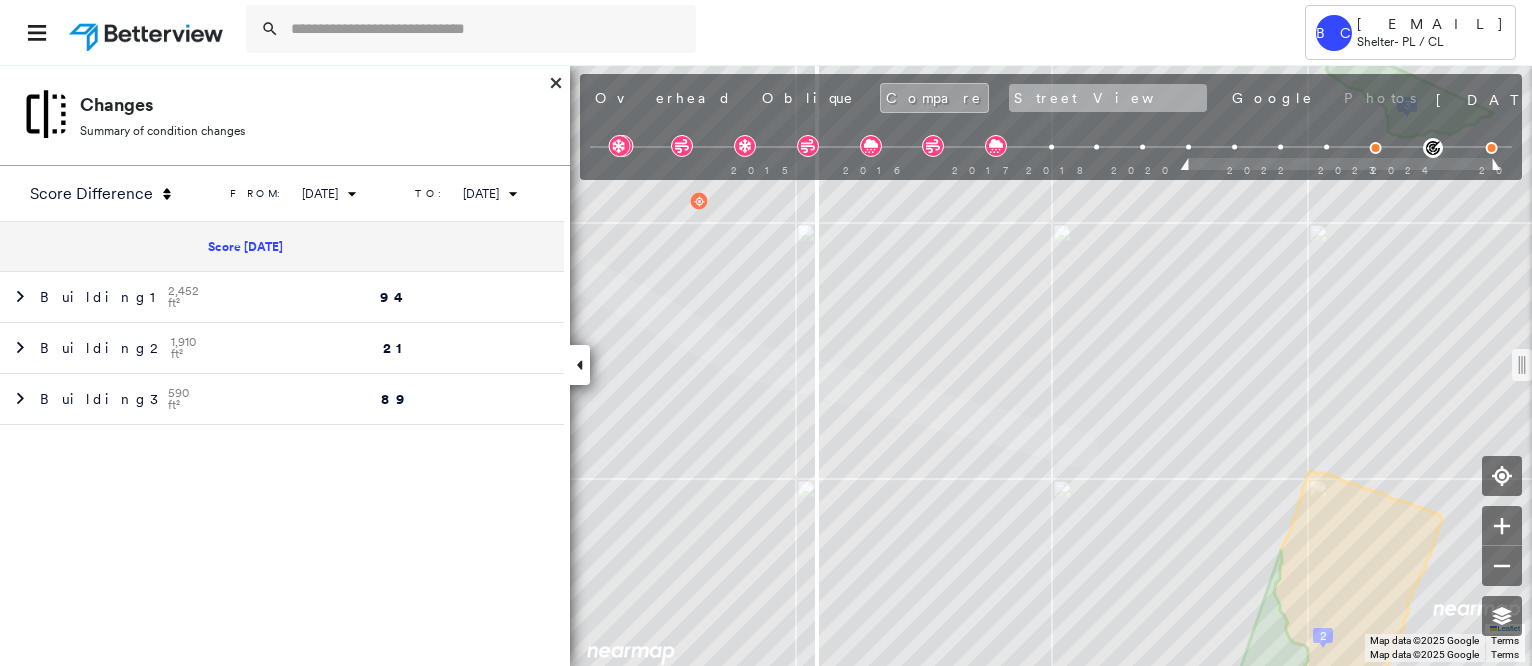 click on "Street View" at bounding box center (1108, 98) 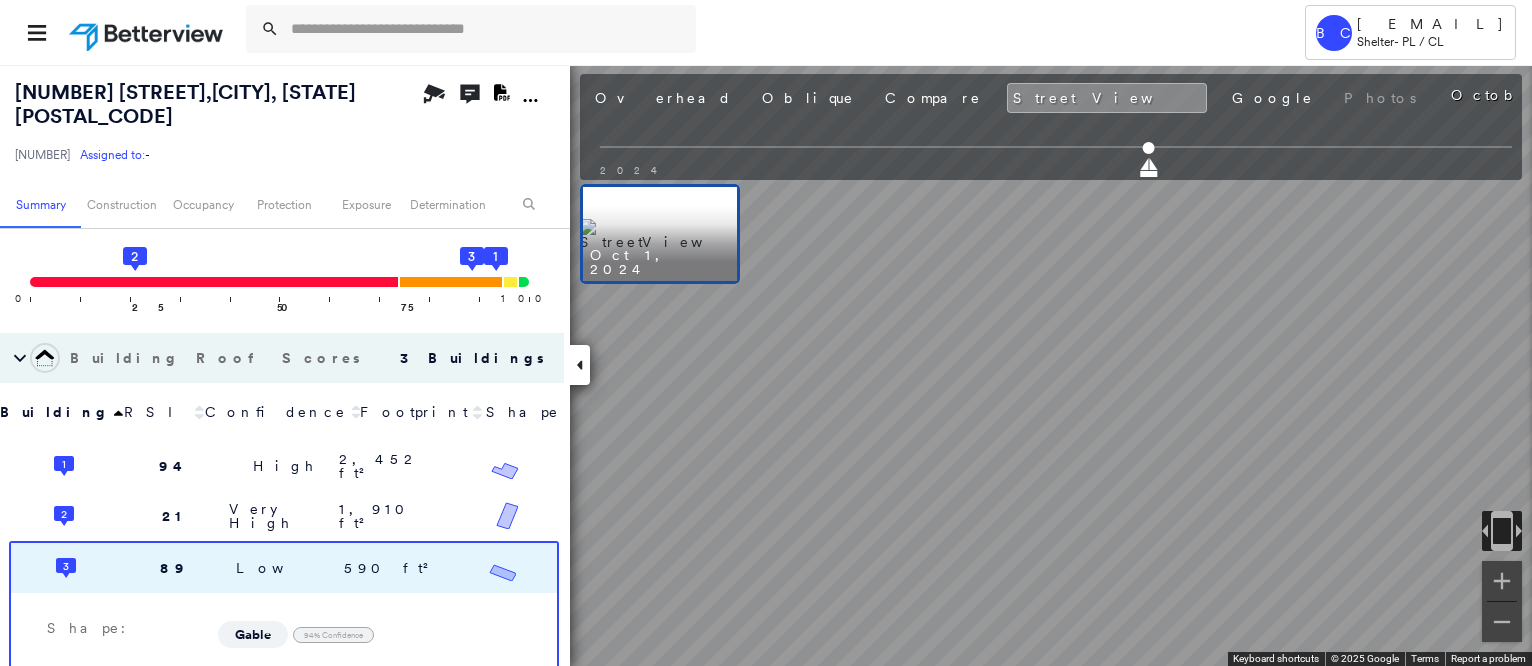 click at bounding box center (1144, 164) 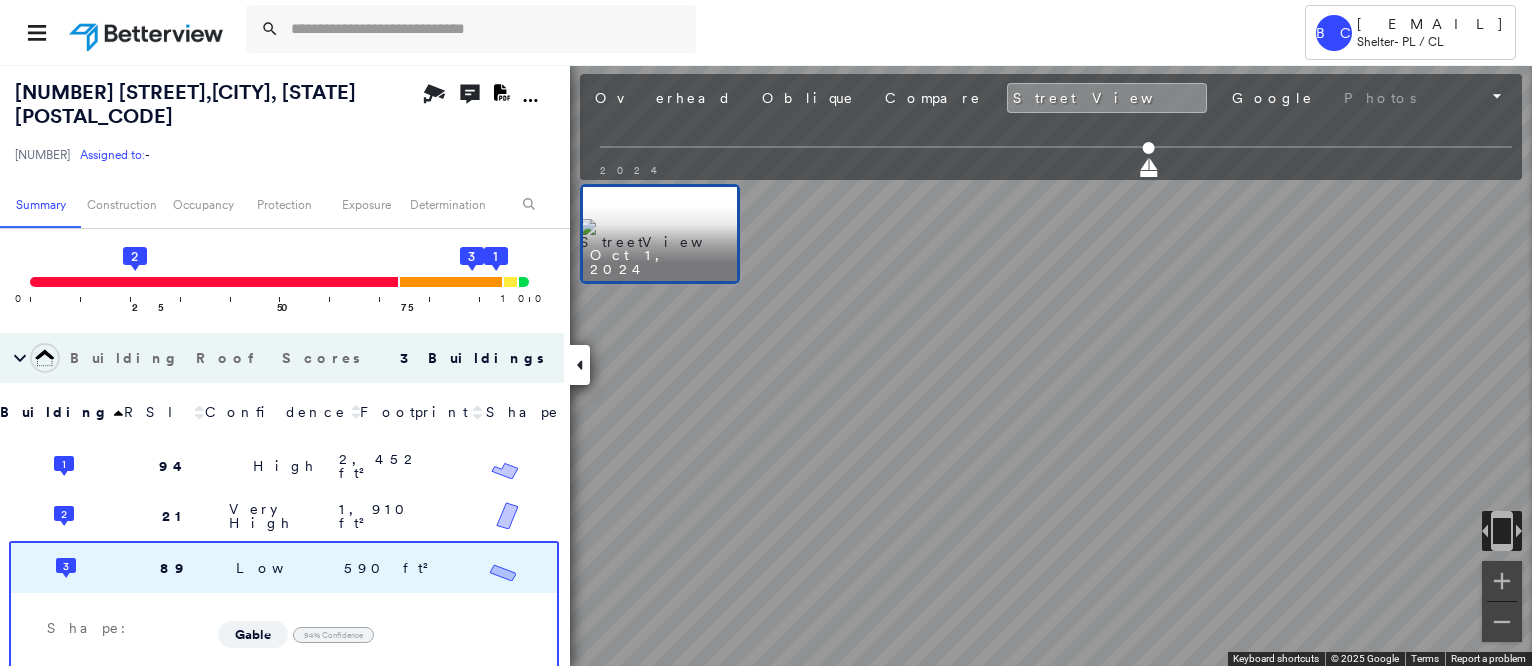 click at bounding box center [660, 234] 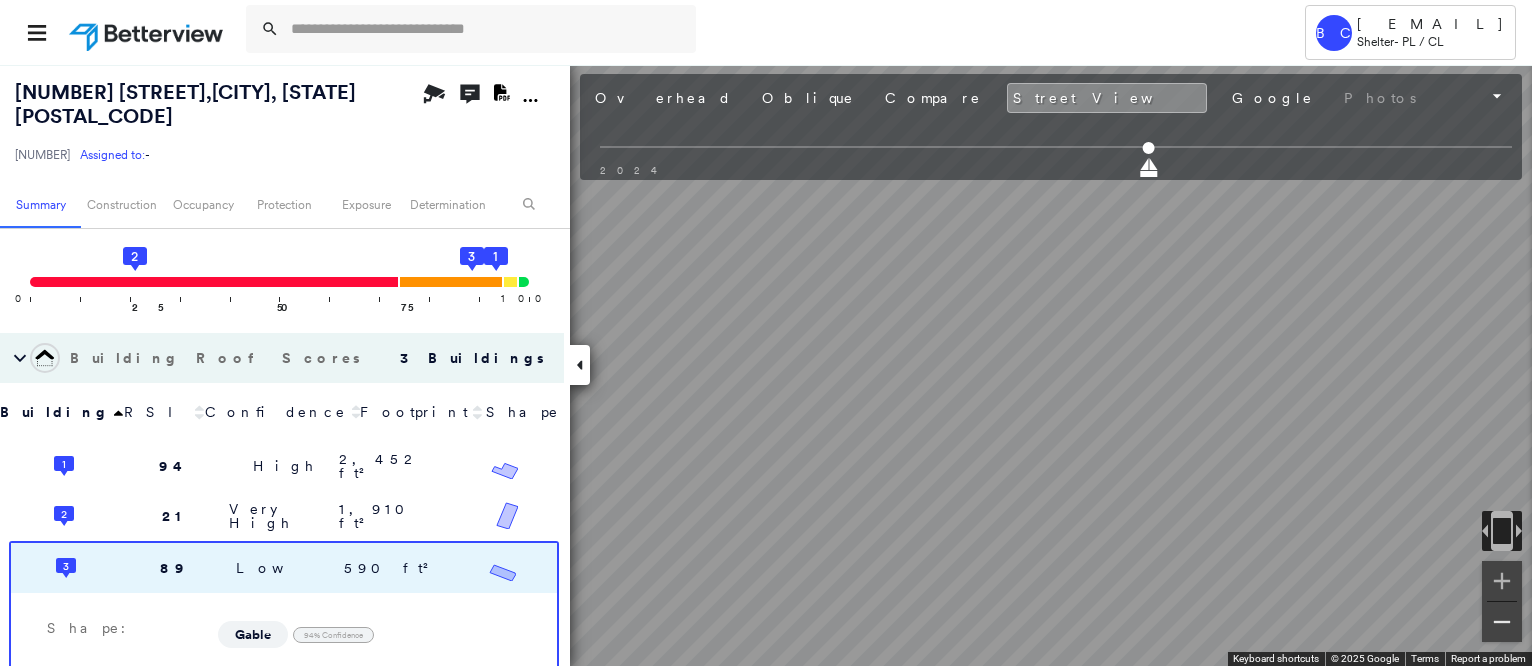 click at bounding box center (1502, 622) 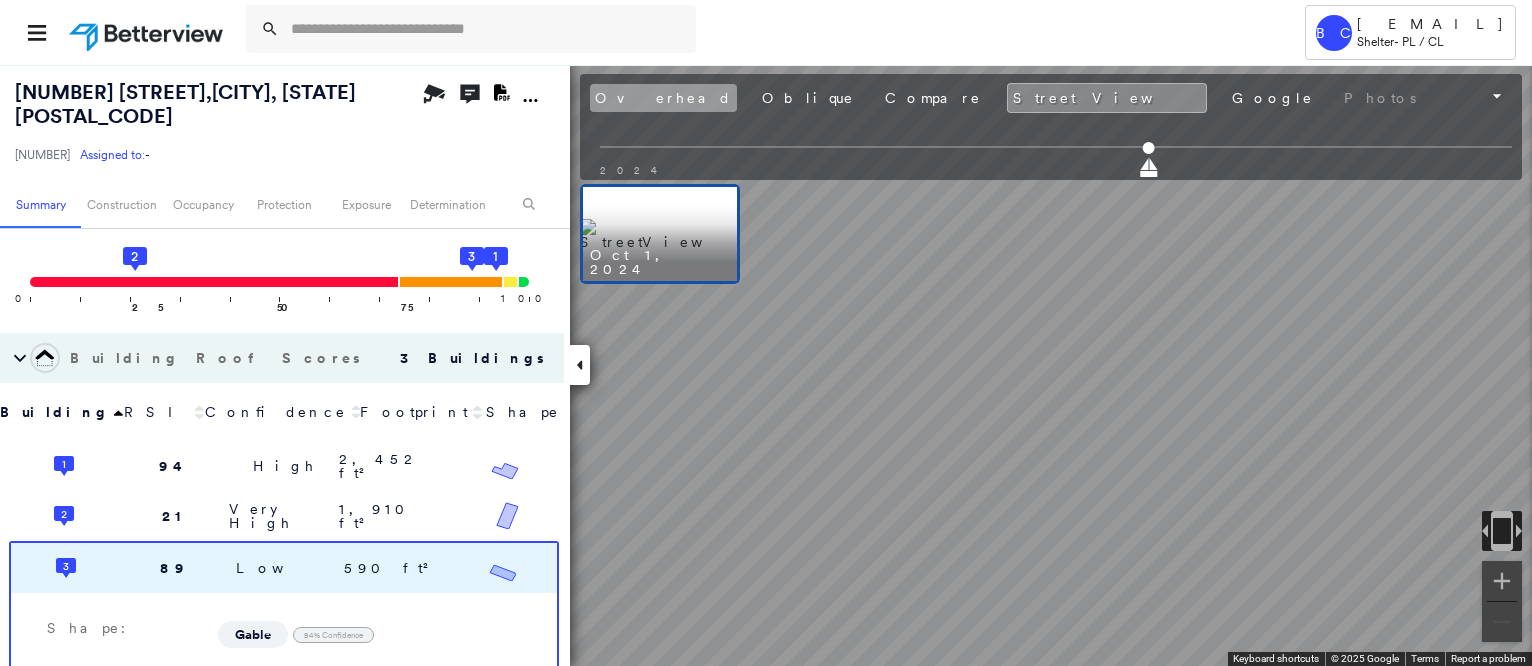 click on "Overhead" at bounding box center [663, 98] 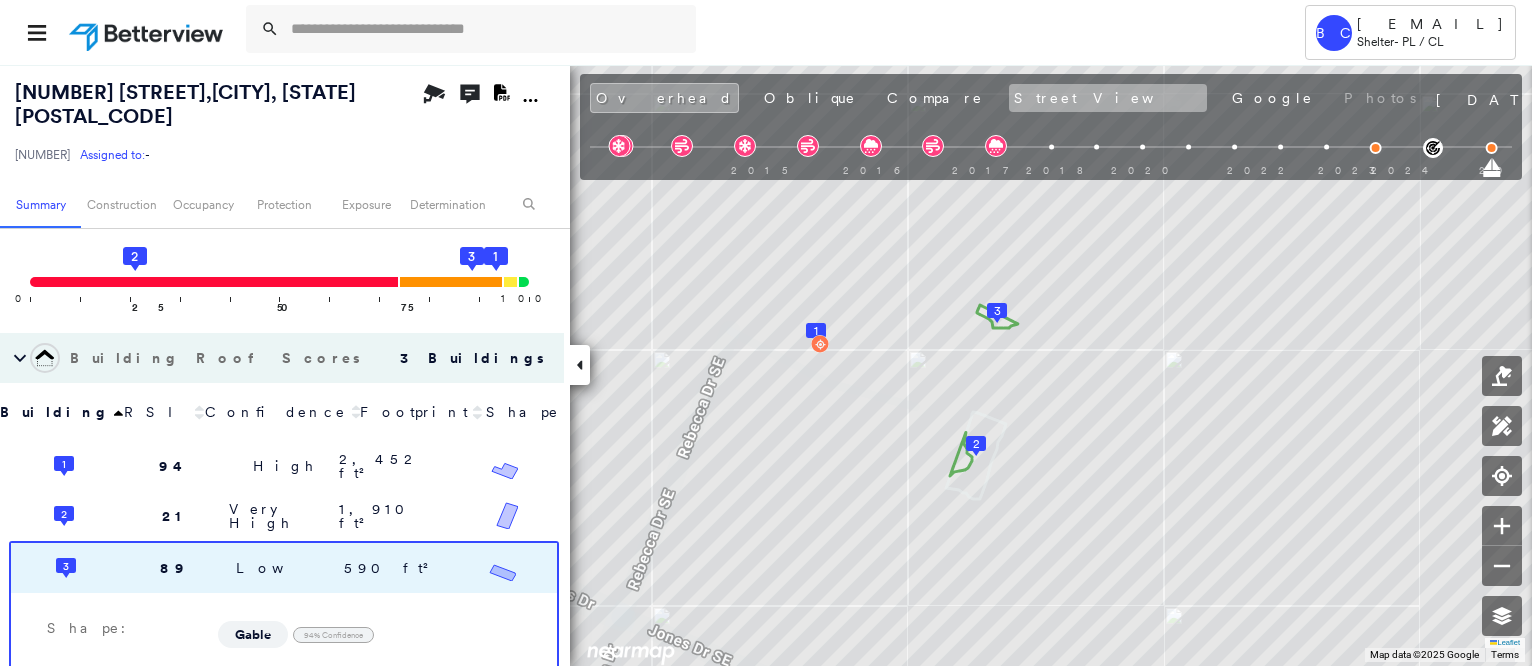 click on "Street View" at bounding box center [1108, 98] 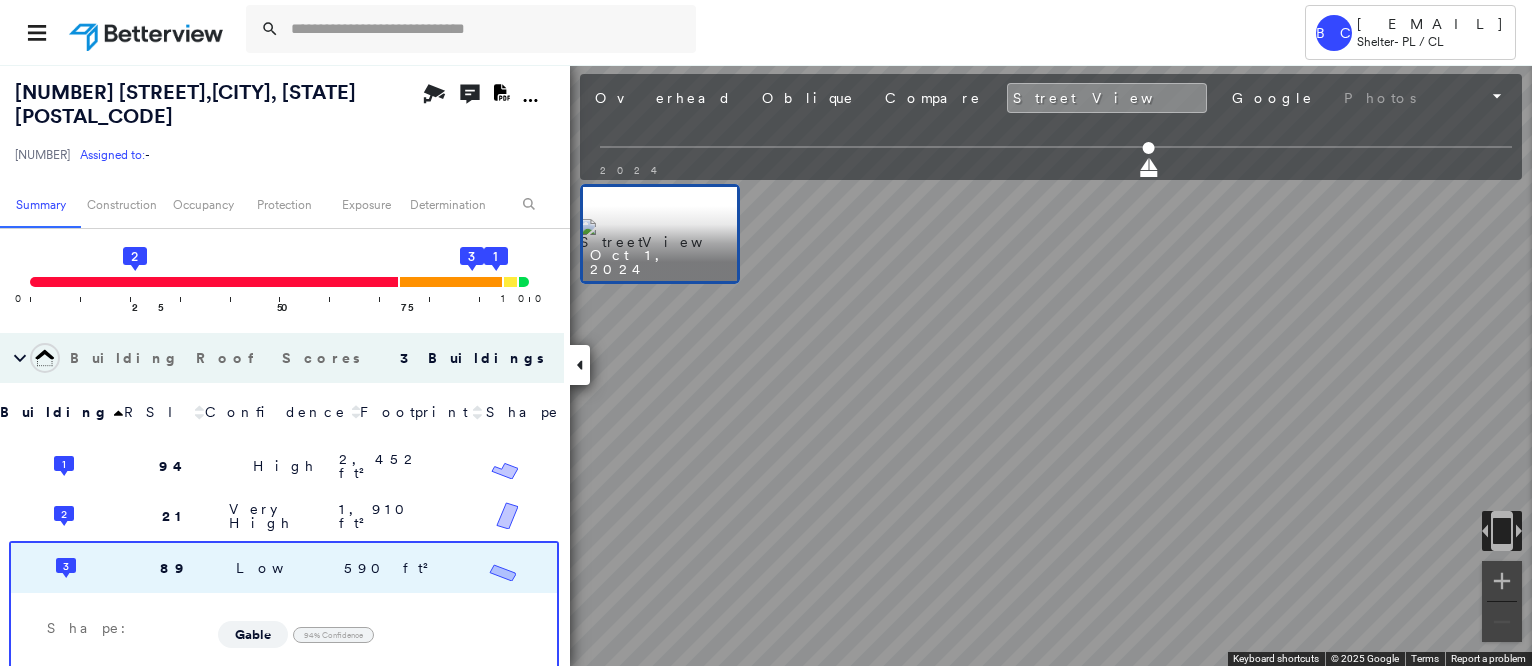 click at bounding box center (660, 234) 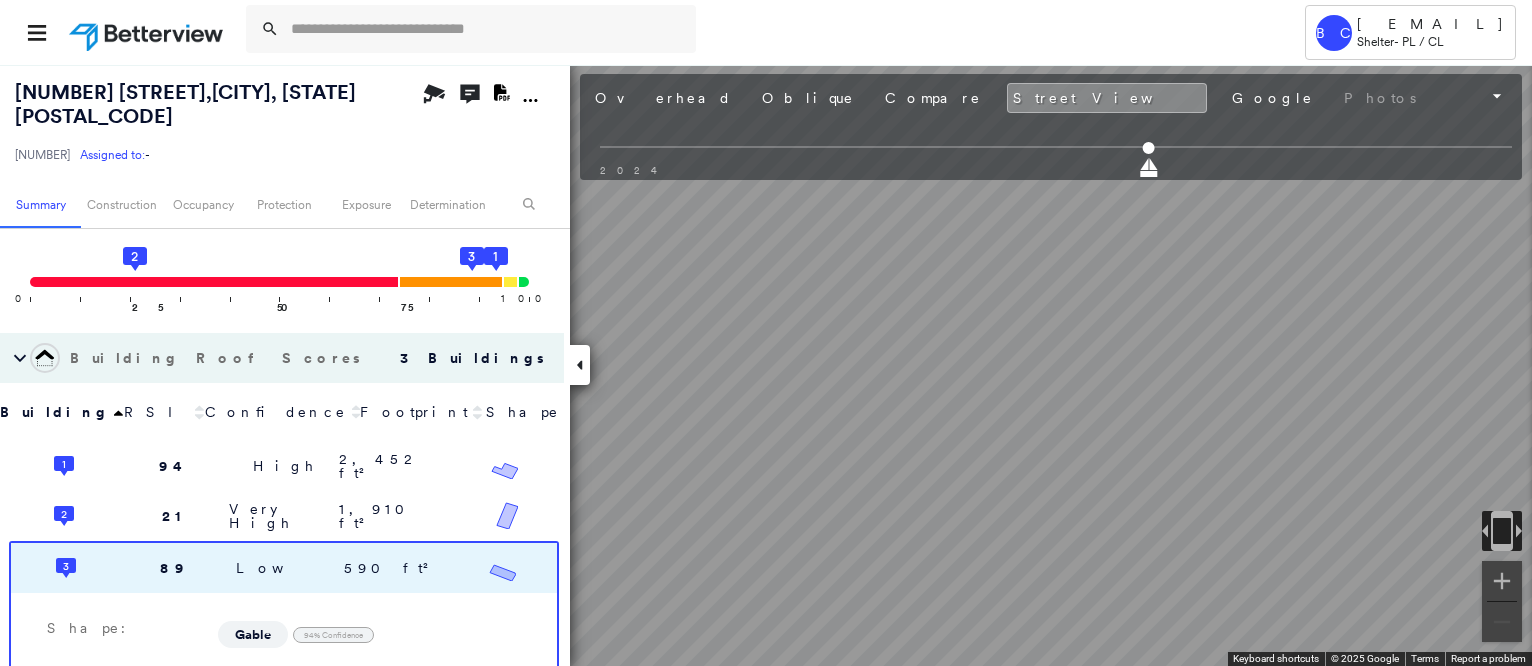 click on "Open Comments Download PDF Report" at bounding box center [510, 122] 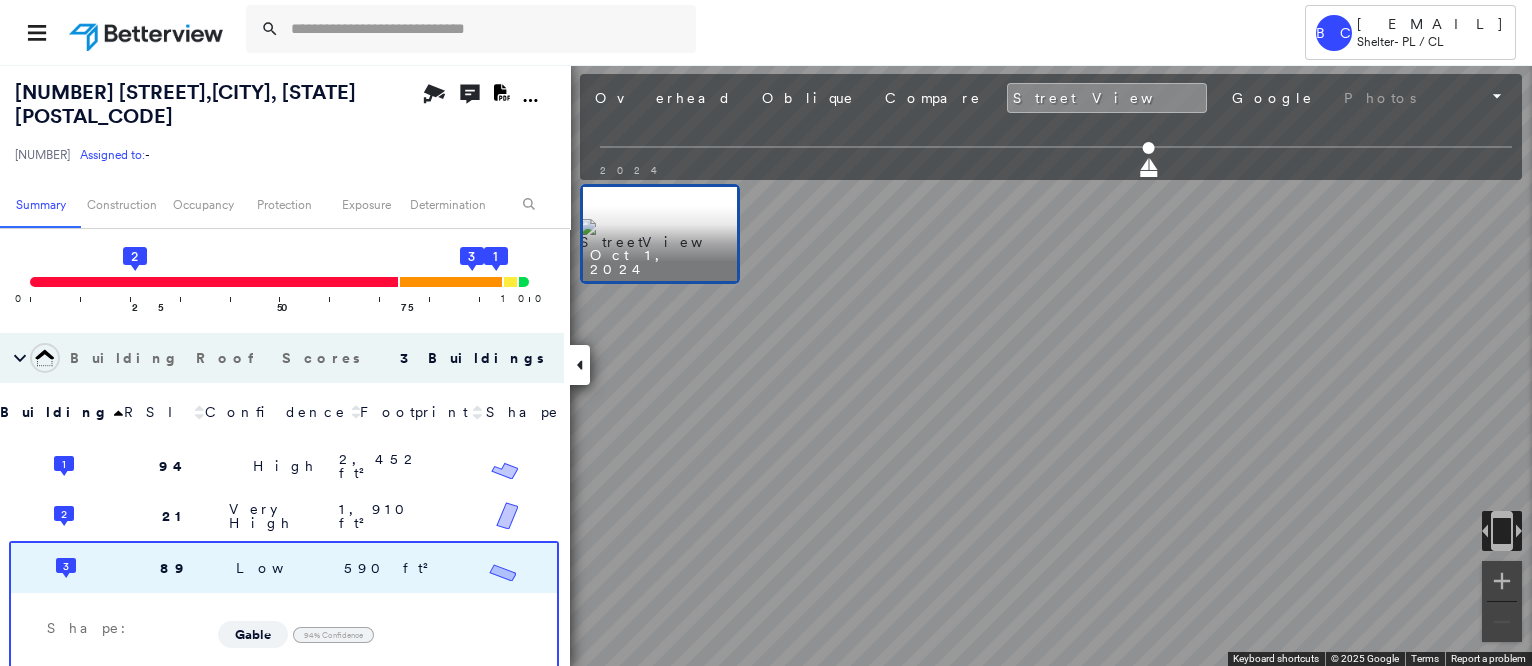 click at bounding box center [660, 234] 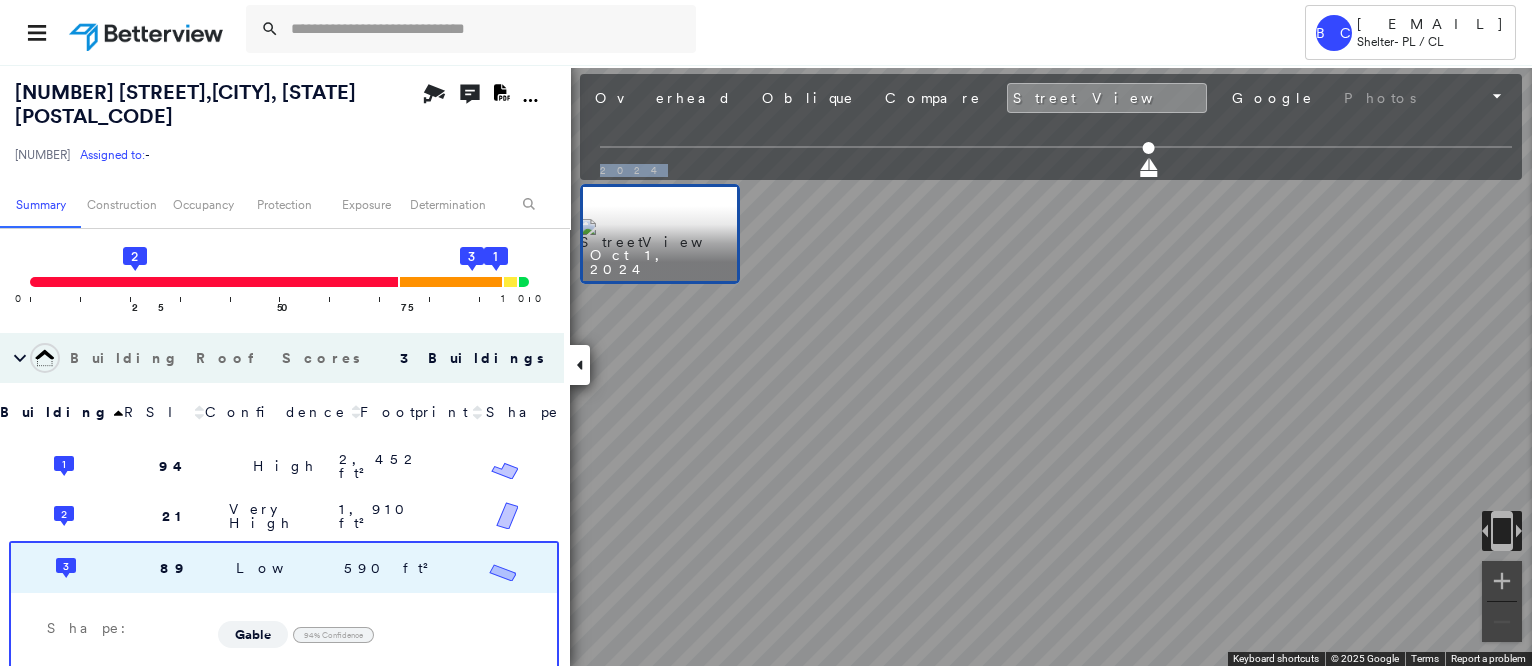 drag, startPoint x: 1142, startPoint y: 145, endPoint x: 853, endPoint y: 150, distance: 289.04324 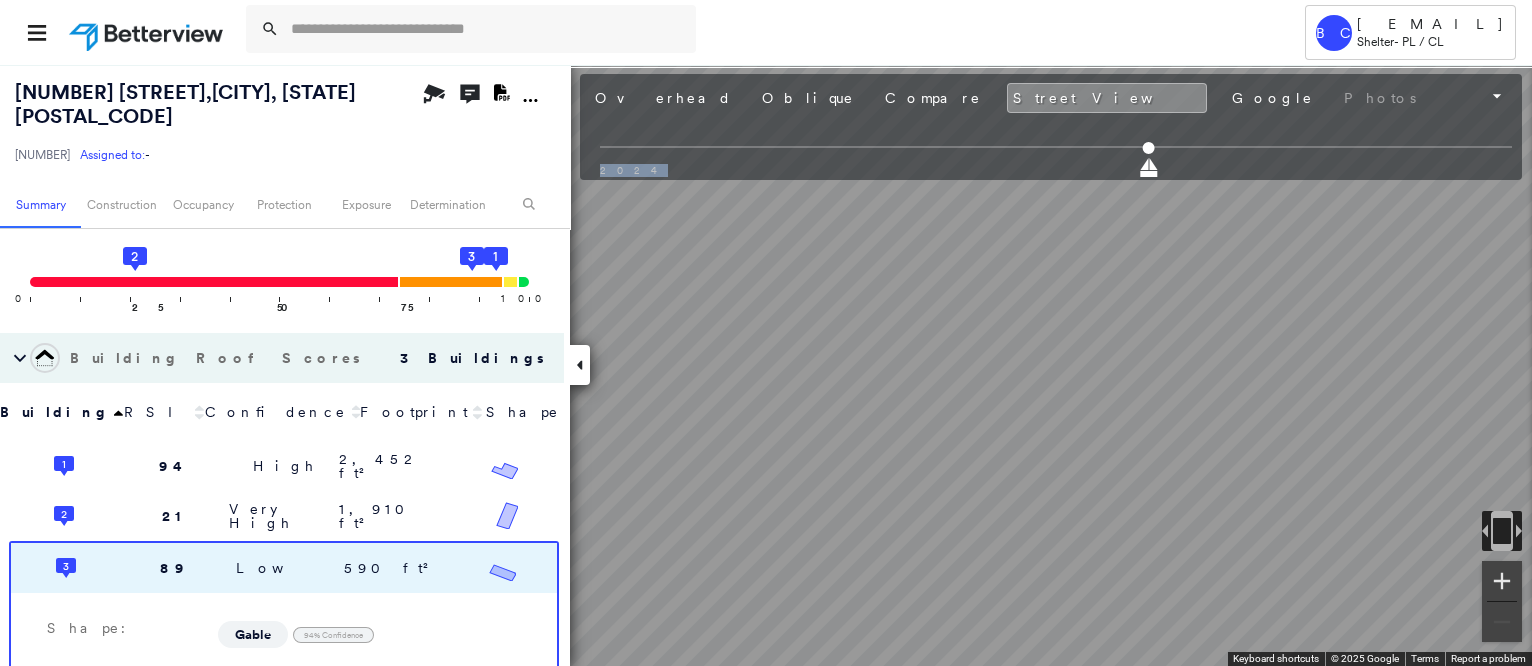 click at bounding box center [1502, 581] 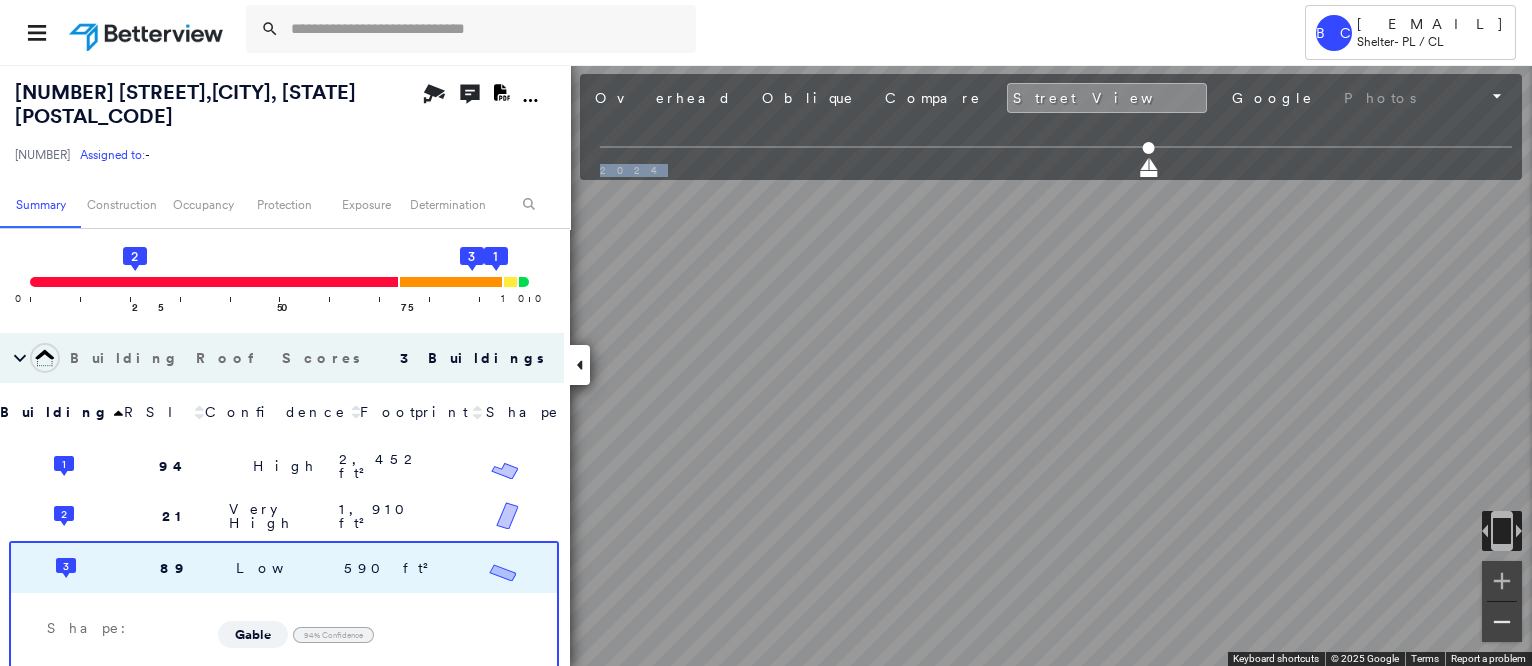 click at bounding box center [1502, 622] 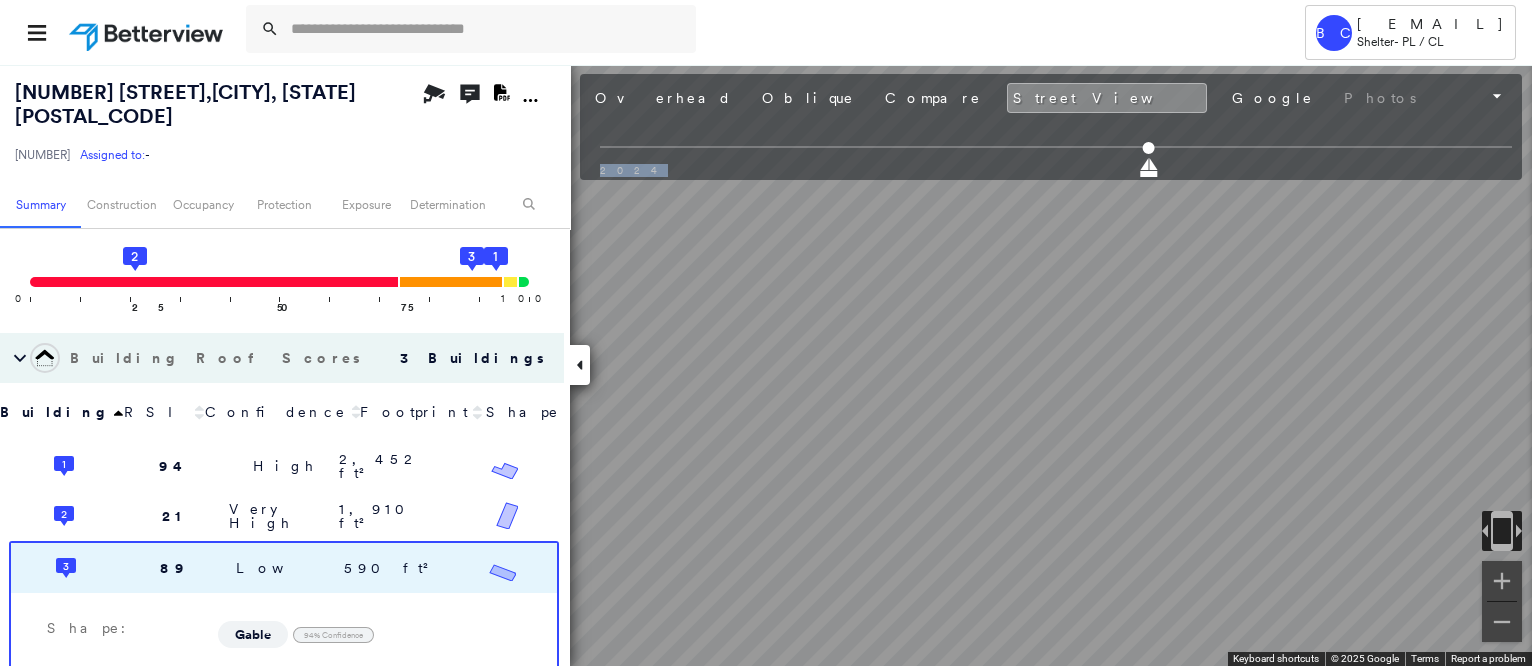 click at bounding box center [1502, 531] 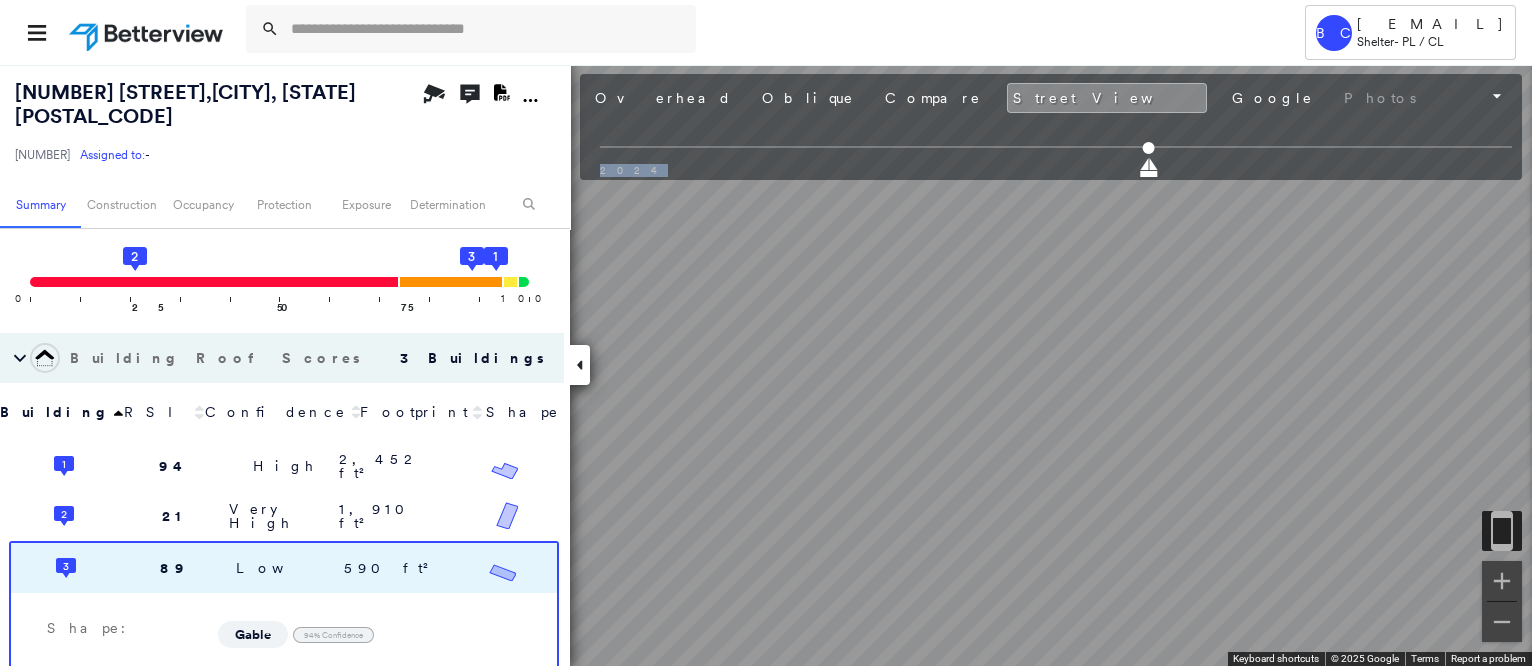 click on "Tower BC BCWilson@[EMAIL_DOMAIN] Shelter  -   PL / CL [NUMBER] [STREET] [CITY], [STATE] [POSTAL_CODE] [ID] Assigned to:  - Assigned to:  - [ID] Assigned to:  - Open Comments Download PDF Report Summary Construction Occupancy Protection Exposure Determination Overhead Obliques Street View Roof Spotlight™ Index :  21-94 out of 100 0 100 25 2 50 75 3 1 Building Roof Scores 3 Buildings Building RSI Confidence Footprint Shape 1 94 High 2,452 ft² Shape: Flat 82% Confidence Gable 53% Confidence Material: Metal Panel 98% Confidence Slope: 10  degrees    (Low) Height: 16  (1 Story) Square Footage: 2,452 ft² 2 21 Very High 1,910 ft² Shape: Gable 91% Confidence Material: Metal Panel 99% Confidence Slope: 19  degrees    (Low) Height: 15  (1 Story) Square Footage: 1,910 ft² Rust Major  ( 83%,  1,587 ft² ) Overhang Medium  ( 11%,  213 ft² ) 3 89 Low 590 ft² Shape: Gable 94% Confidence Material: Metal Panel 57% Confidence Square Footage: 590 ft² Overhang High  ( 45%,  268 ft² ) :  :  1" at bounding box center (766, 333) 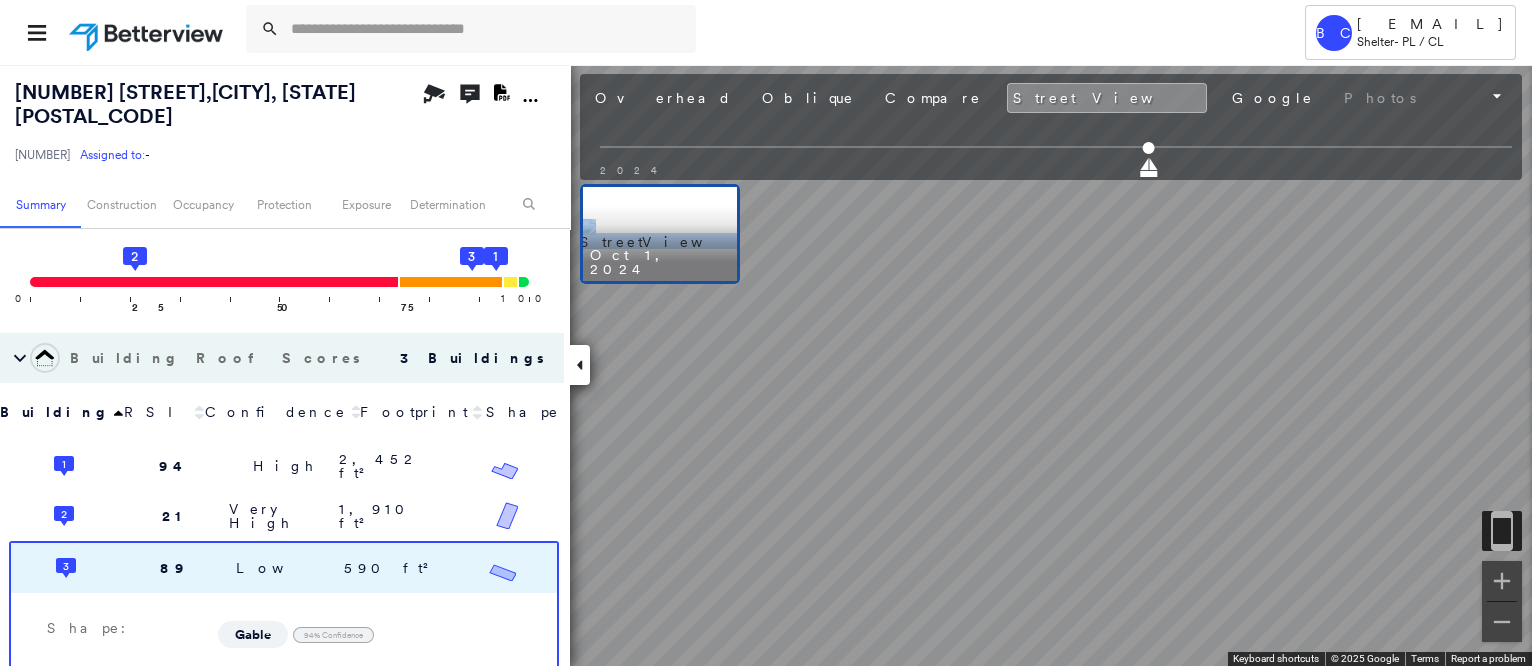 drag, startPoint x: 1216, startPoint y: 288, endPoint x: 726, endPoint y: 217, distance: 495.11716 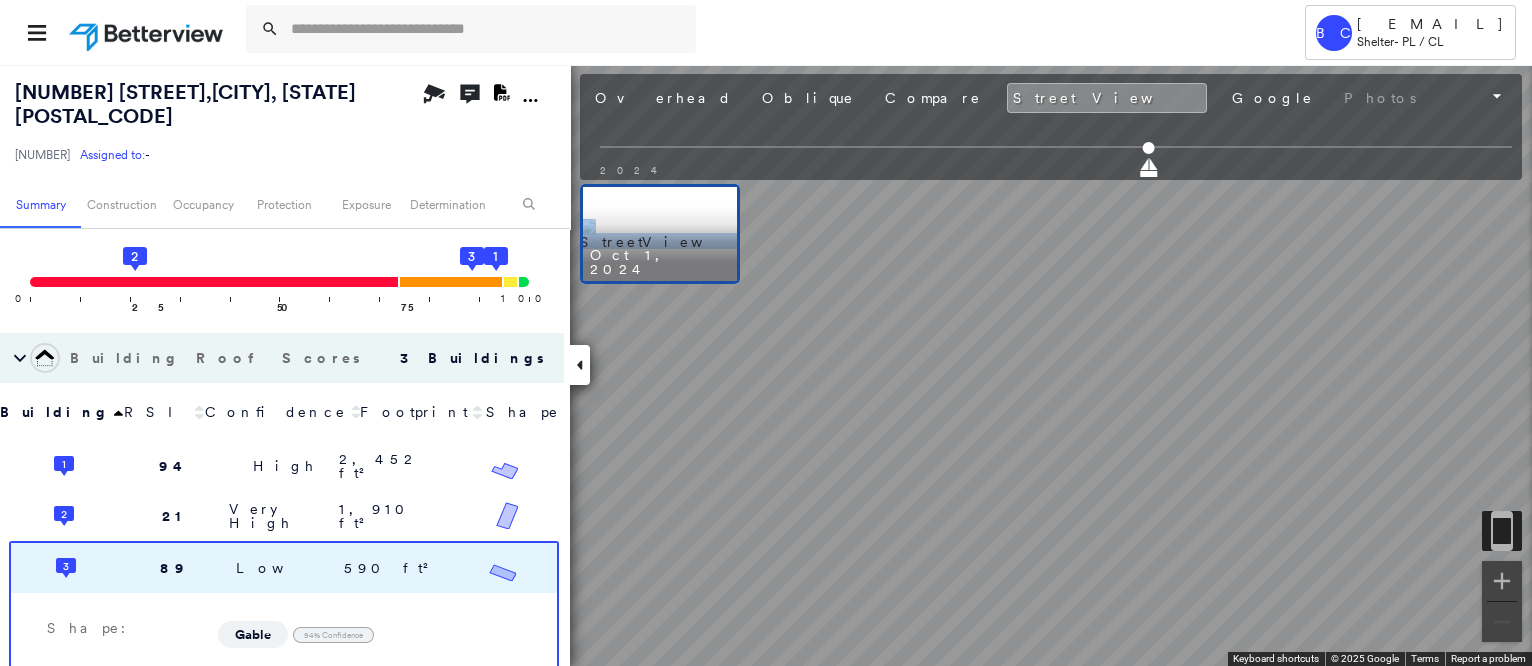 click on "[NUMBER] [STREET] [CITY], [STATE] [POSTAL_CODE] [ID] Assigned to:  - Assigned to:  - [ID] Assigned to:  - Open Comments Download PDF Report Summary Construction Occupancy Protection Exposure Determination Overhead Obliques Street View Roof Spotlight™ Index :  21-94 out of 100 0 100 25 2 50 75 3 1 Building Roof Scores 3 Buildings Building RSI Confidence Footprint Shape 1 94 High 2,452 ft² Shape: Flat 82% Confidence Gable 53% Confidence Material: Metal Panel 98% Confidence Slope: 10  degrees    (Low) Height: 16  (1 Story) Square Footage: 2,452 ft² 2 21 Very High 1,910 ft² Shape: Gable 91% Confidence Material: Metal Panel 99% Confidence Slope: 19  degrees    (Low) Height: 15  (1 Story) Square Footage: 1,910 ft² Rust Major  ( 83%,  1,587 ft² ) Overhang Medium  ( 11%,  213 ft² ) 3 89 Low 590 ft² Shape: Gable 94% Confidence Material: Metal Panel 57% Confidence Square Footage: 590 ft² Overhang High  ( 45%,  268 ft² ) Policy Information :  [ID] Flags :  Construction :  1" at bounding box center [766, 365] 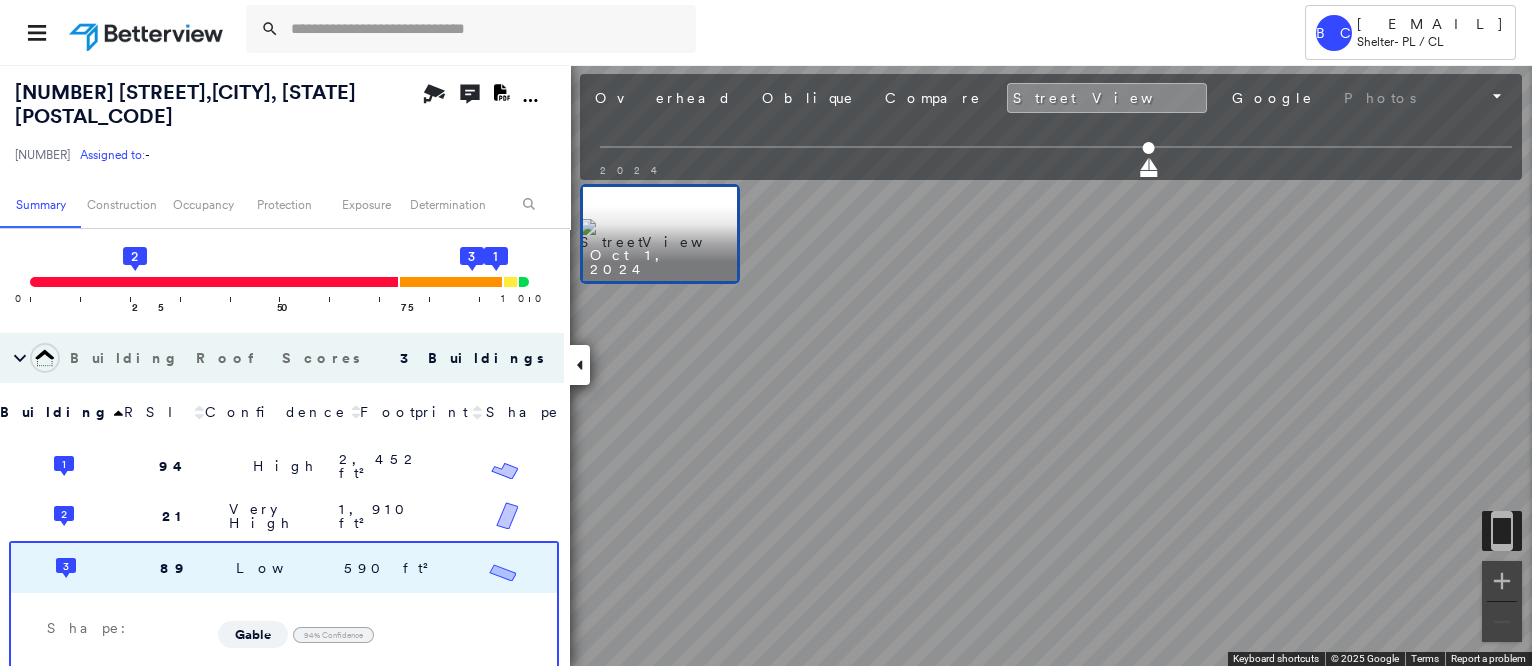 drag, startPoint x: 873, startPoint y: 245, endPoint x: 1135, endPoint y: 281, distance: 264.46173 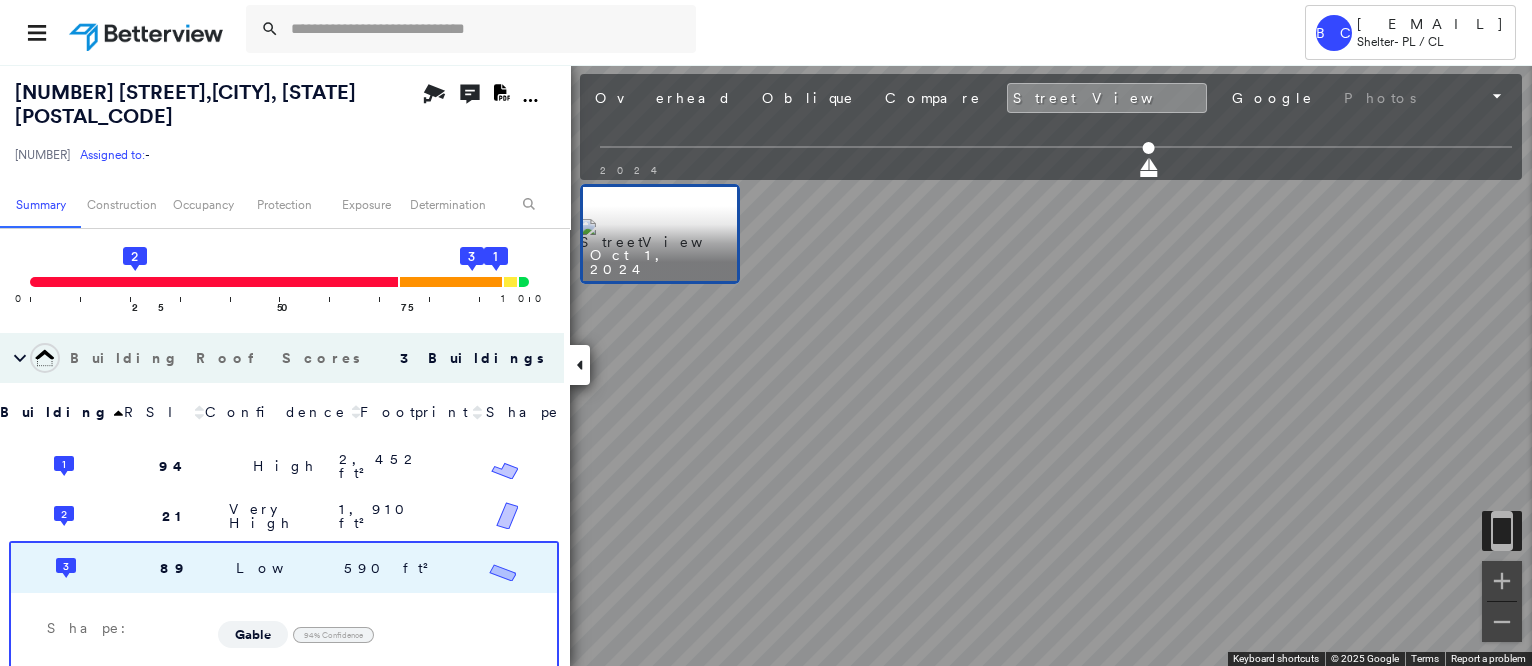 click on "[NUMBER] [STREET] [CITY], [STATE] [POSTAL_CODE] [ID] Assigned to:  - Assigned to:  - [ID] Assigned to:  - Open Comments Download PDF Report Summary Construction Occupancy Protection Exposure Determination Overhead Obliques Street View Roof Spotlight™ Index :  21-94 out of 100 0 100 25 2 50 75 3 1 Building Roof Scores 3 Buildings Building RSI Confidence Footprint Shape 1 94 High 2,452 ft² Shape: Flat 82% Confidence Gable 53% Confidence Material: Metal Panel 98% Confidence Slope: 10  degrees    (Low) Height: 16  (1 Story) Square Footage: 2,452 ft² 2 21 Very High 1,910 ft² Shape: Gable 91% Confidence Material: Metal Panel 99% Confidence Slope: 19  degrees    (Low) Height: 15  (1 Story) Square Footage: 1,910 ft² Rust Major  ( 83%,  1,587 ft² ) Overhang Medium  ( 11%,  213 ft² ) 3 89 Low 590 ft² Shape: Gable 94% Confidence Material: Metal Panel 57% Confidence Square Footage: 590 ft² Overhang High  ( 45%,  268 ft² ) Policy Information :  [ID] Flags :  Construction :  1" at bounding box center (766, 365) 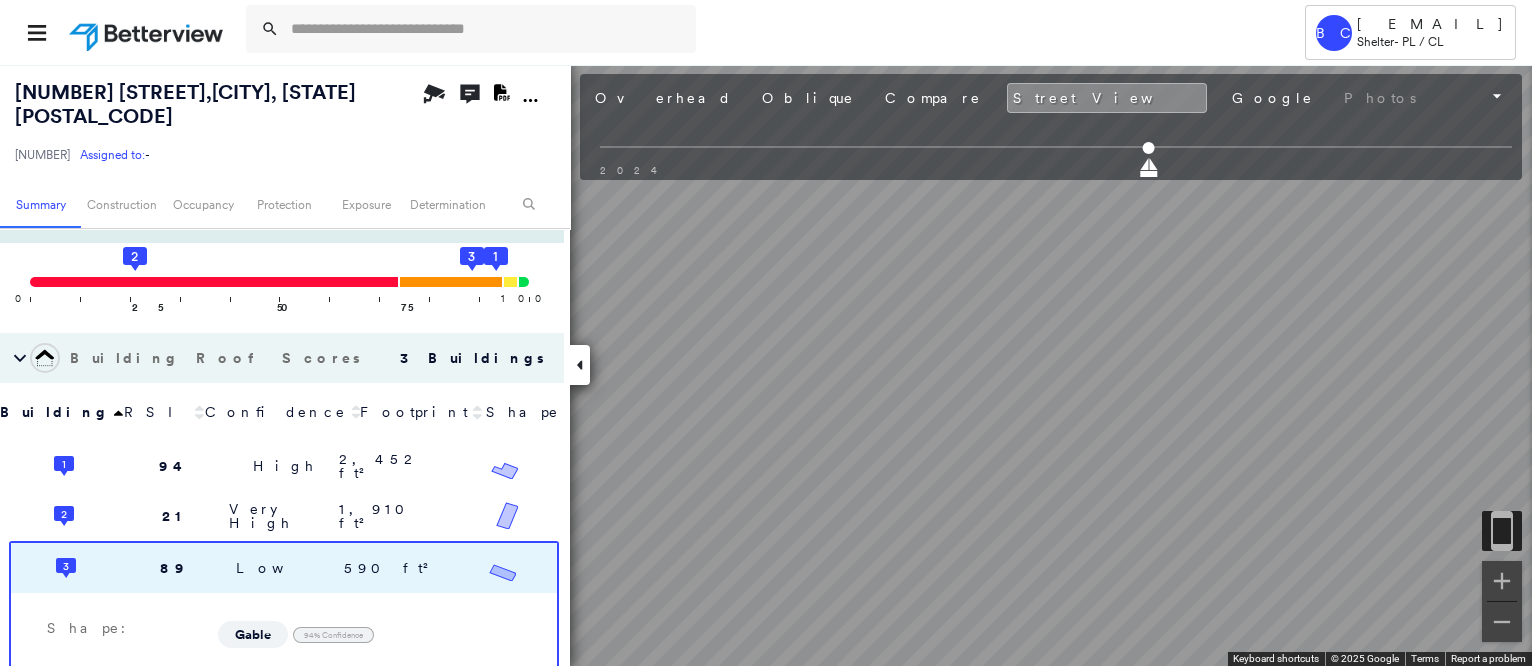 click on "[NUMBER] [STREET] [CITY], [STATE] [POSTAL_CODE] [ID] Assigned to:  - Assigned to:  - [ID] Assigned to:  - Open Comments Download PDF Report Summary Construction Occupancy Protection Exposure Determination Overhead Obliques Street View Roof Spotlight™ Index :  21-94 out of 100 0 100 25 2 50 75 3 1 Building Roof Scores 3 Buildings Building RSI Confidence Footprint Shape 1 94 High 2,452 ft² Shape: Flat 82% Confidence Gable 53% Confidence Material: Metal Panel 98% Confidence Slope: 10  degrees    (Low) Height: 16  (1 Story) Square Footage: 2,452 ft² 2 21 Very High 1,910 ft² Shape: Gable 91% Confidence Material: Metal Panel 99% Confidence Slope: 19  degrees    (Low) Height: 15  (1 Story) Square Footage: 1,910 ft² Rust Major  ( 83%,  1,587 ft² ) Overhang Medium  ( 11%,  213 ft² ) 3 89 Low 590 ft² Shape: Gable 94% Confidence Material: Metal Panel 57% Confidence Square Footage: 590 ft² Overhang High  ( 45%,  268 ft² ) Policy Information :  [ID] Flags :  Construction :  1" at bounding box center [766, 365] 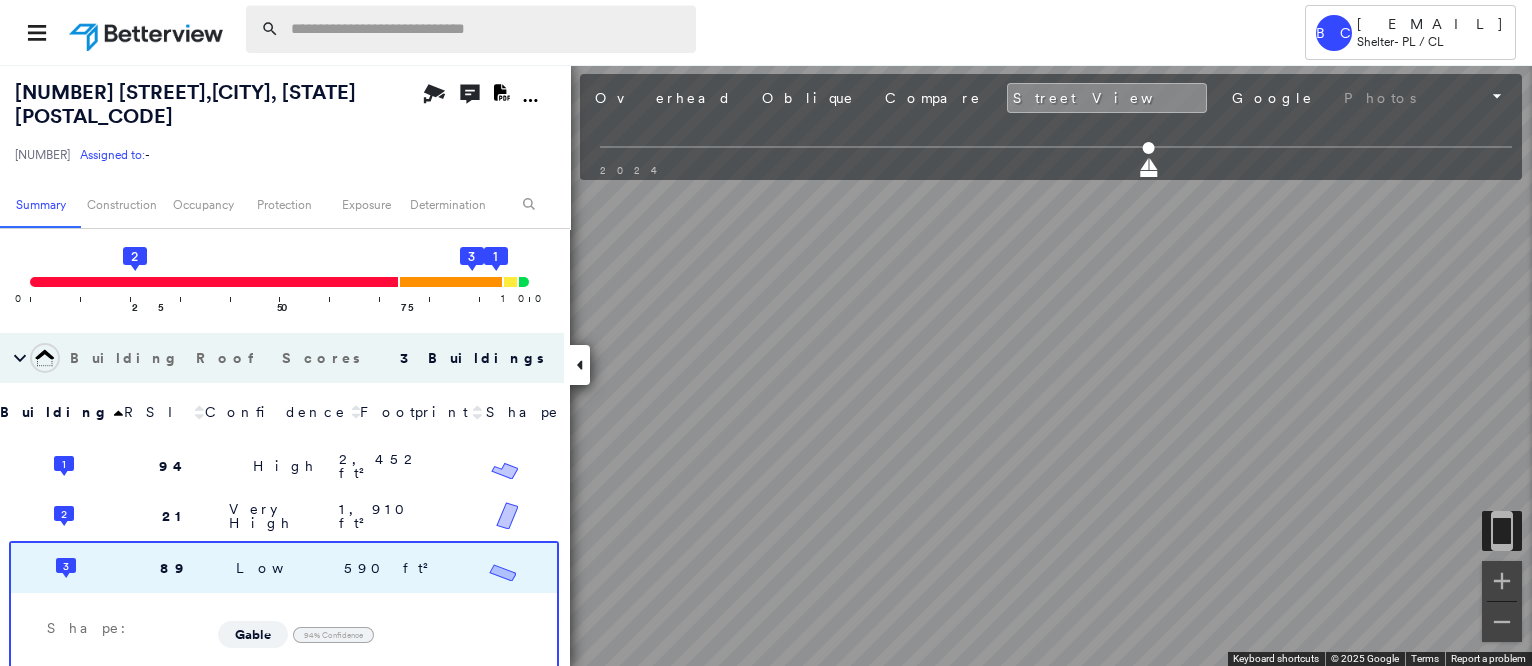 click at bounding box center [487, 29] 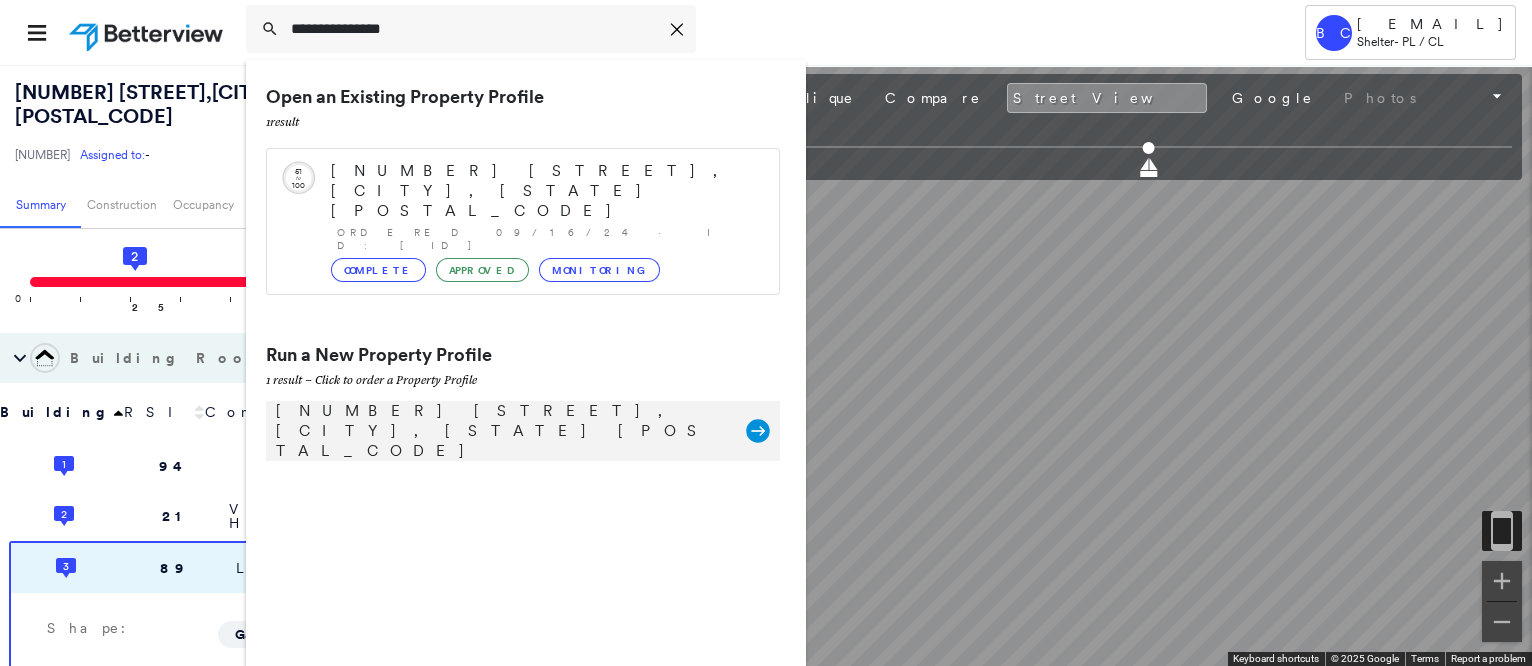 type on "**********" 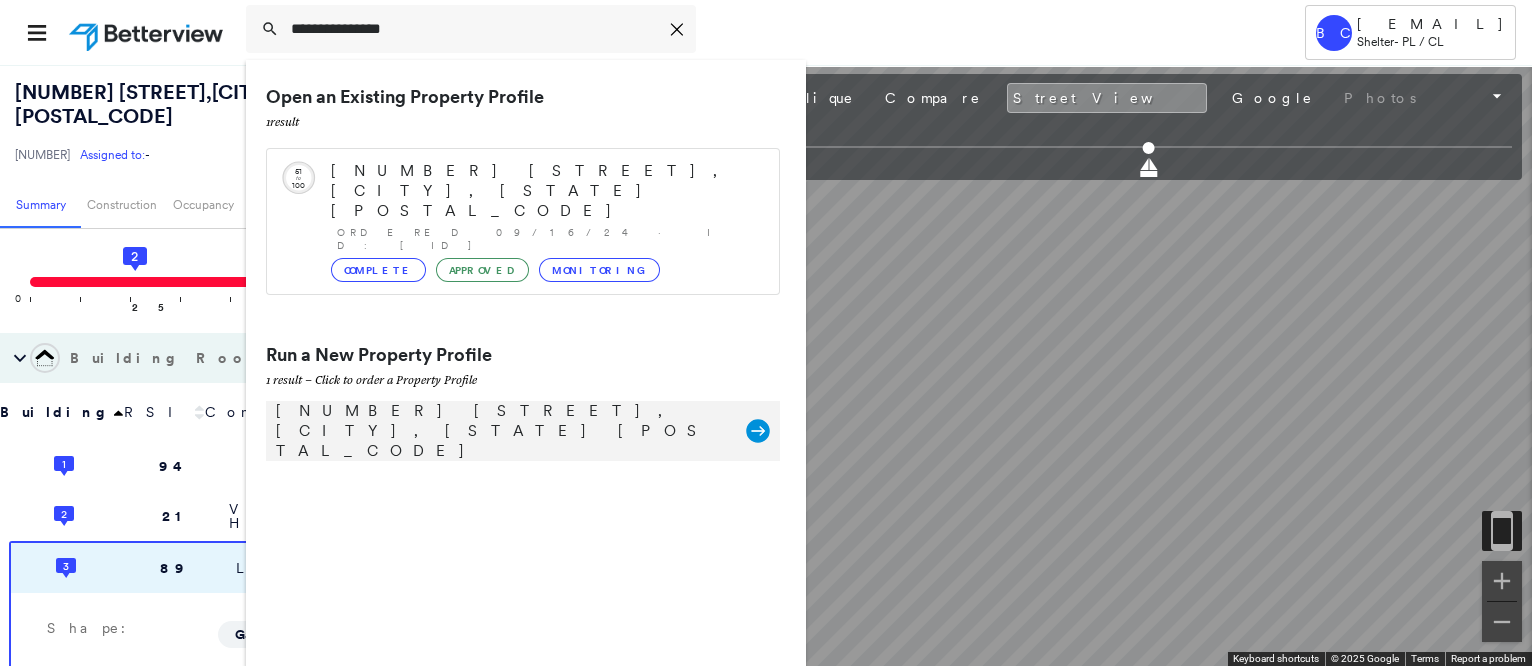 click on "[NUMBER] [STREET], [CITY], [STATE] [POSTAL_CODE]" at bounding box center (501, 431) 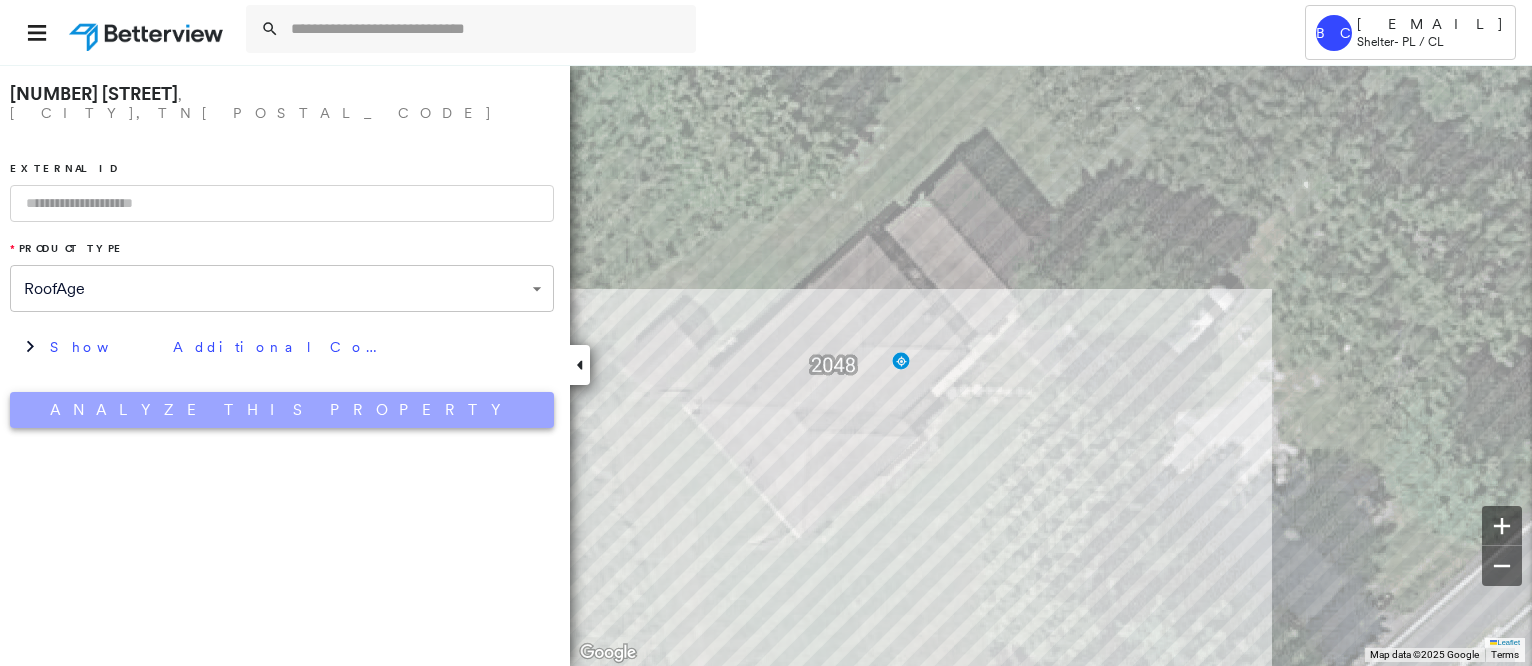 click on "Analyze This Property" at bounding box center (282, 410) 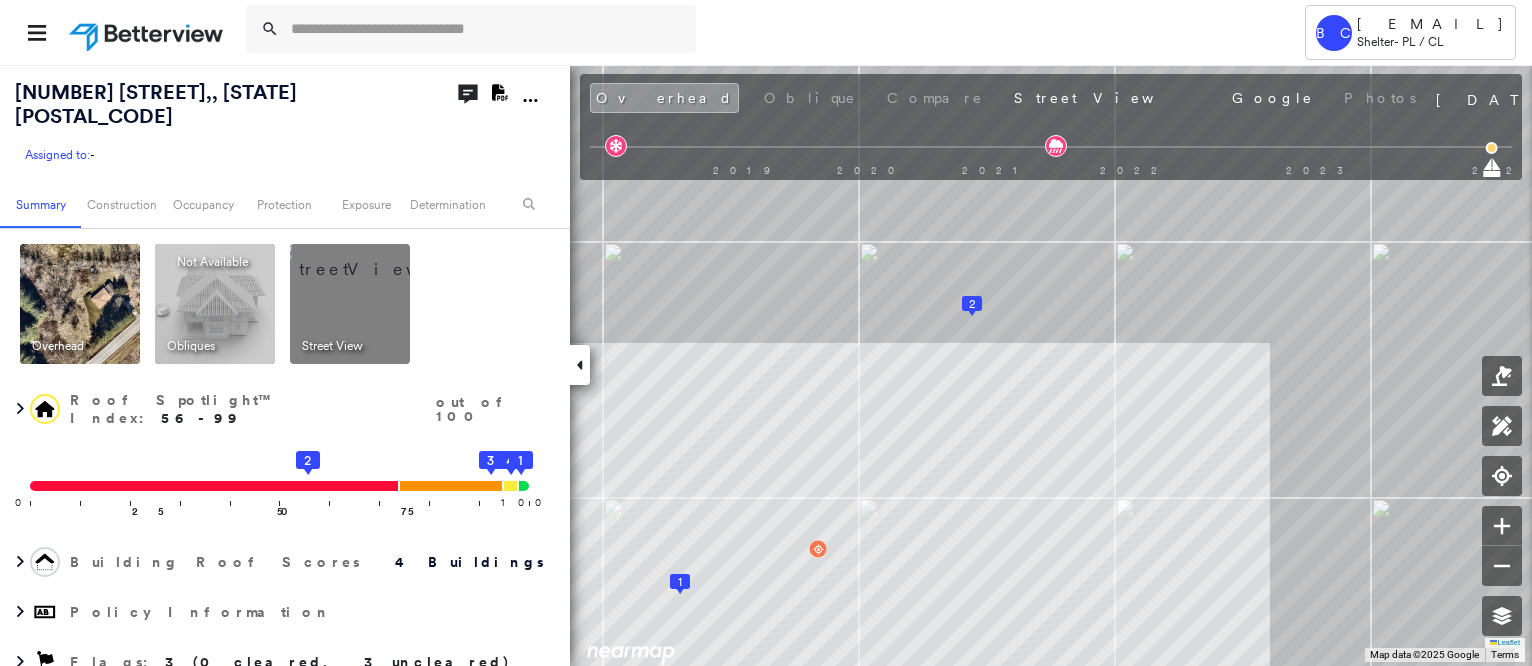 click at bounding box center [374, 259] 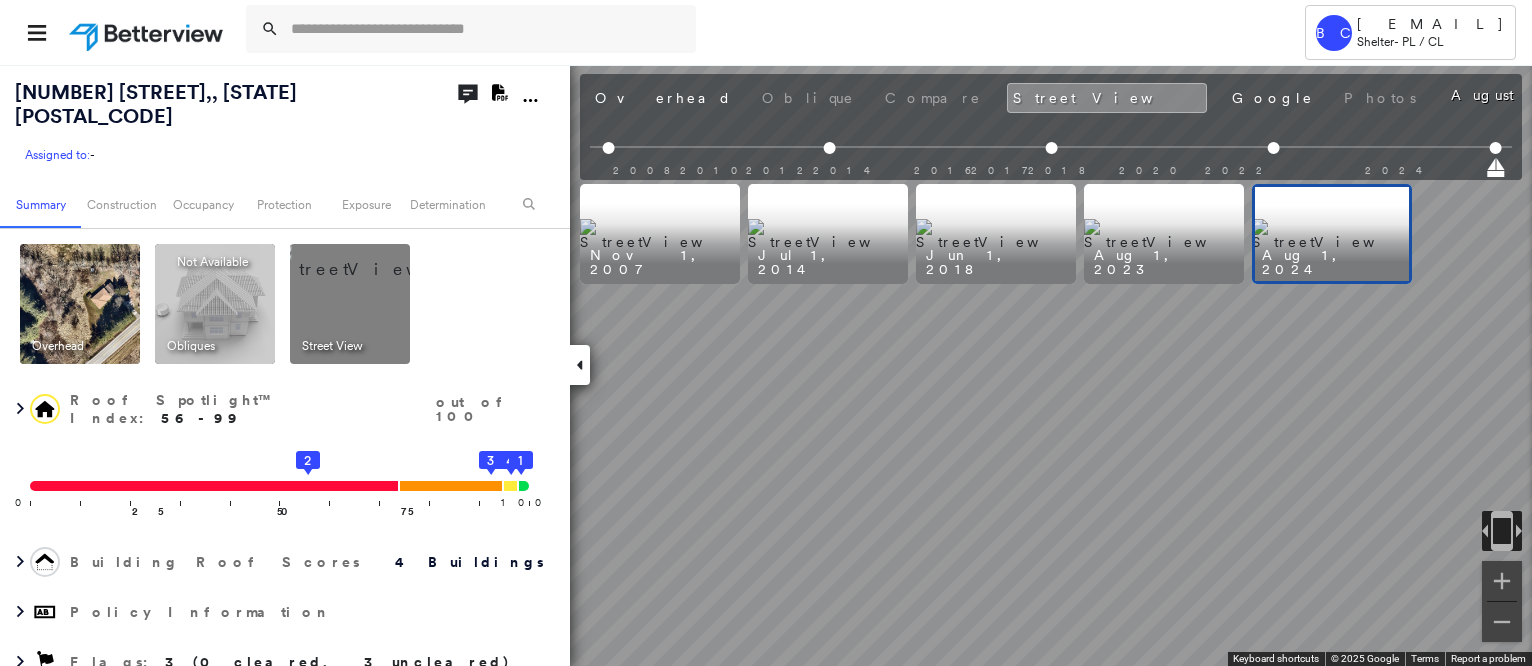 click on "[NUMBER] [STREET] [CITY], [STATE] [POSTAL_CODE] Assigned to:  - Assigned to:  - Assigned to:  - Open Comments Download PDF Report Summary Construction Occupancy Protection Exposure Determination Overhead Obliques Not Available ; Street View Roof Spotlight™ Index :  56-99 out of 100 0 100 25 50 75 2 4 3 1 Building Roof Scores 4 Buildings Policy Information Flags :  3 (0 cleared, 3 uncleared) Construction Roof Spotlights :  Staining, Tile or Shingle Staining, Overhang, Roof Debris, Chimney and 1 more Property Features :  Car, Water Hazard, Vegetation Debris, Road (Drivable Surface), Concrete Area and 5 more Roof Size & Shape :  4 buildings  BuildZoom - Building Permit Data and Analysis Occupancy Place Detail Protection Exposure Fire Path FEMA Risk Index Wind Claim Predictor: More Risky 2   out of  5 Wildfire Regional Hazard: 3   out of  5 Additional Perils Proximity Alerts :  Chimney Tree Fall Risk:  Present   Determination Flags :  3 (0 cleared, 3 uncleared) Uncleared Flags (3) Cleared Flags  (0) Clear" at bounding box center (766, 365) 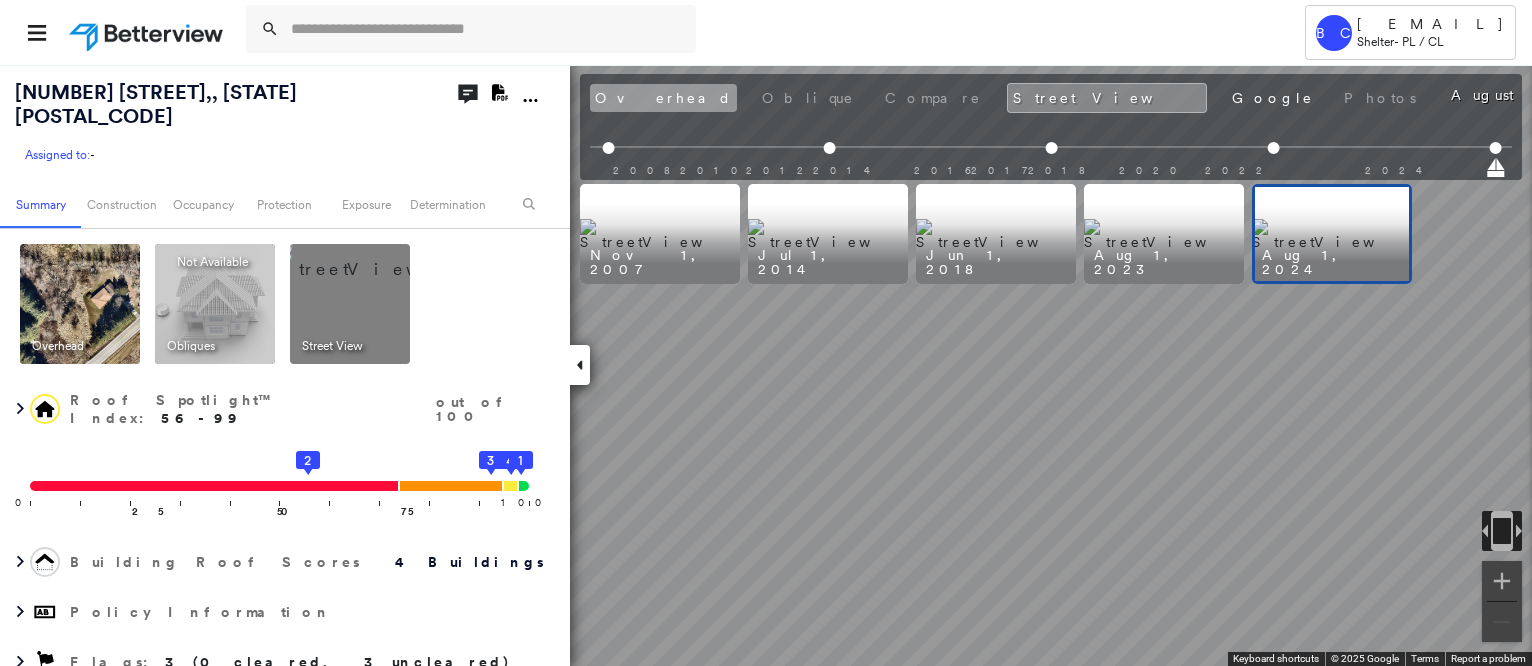 click on "Overhead" at bounding box center (663, 98) 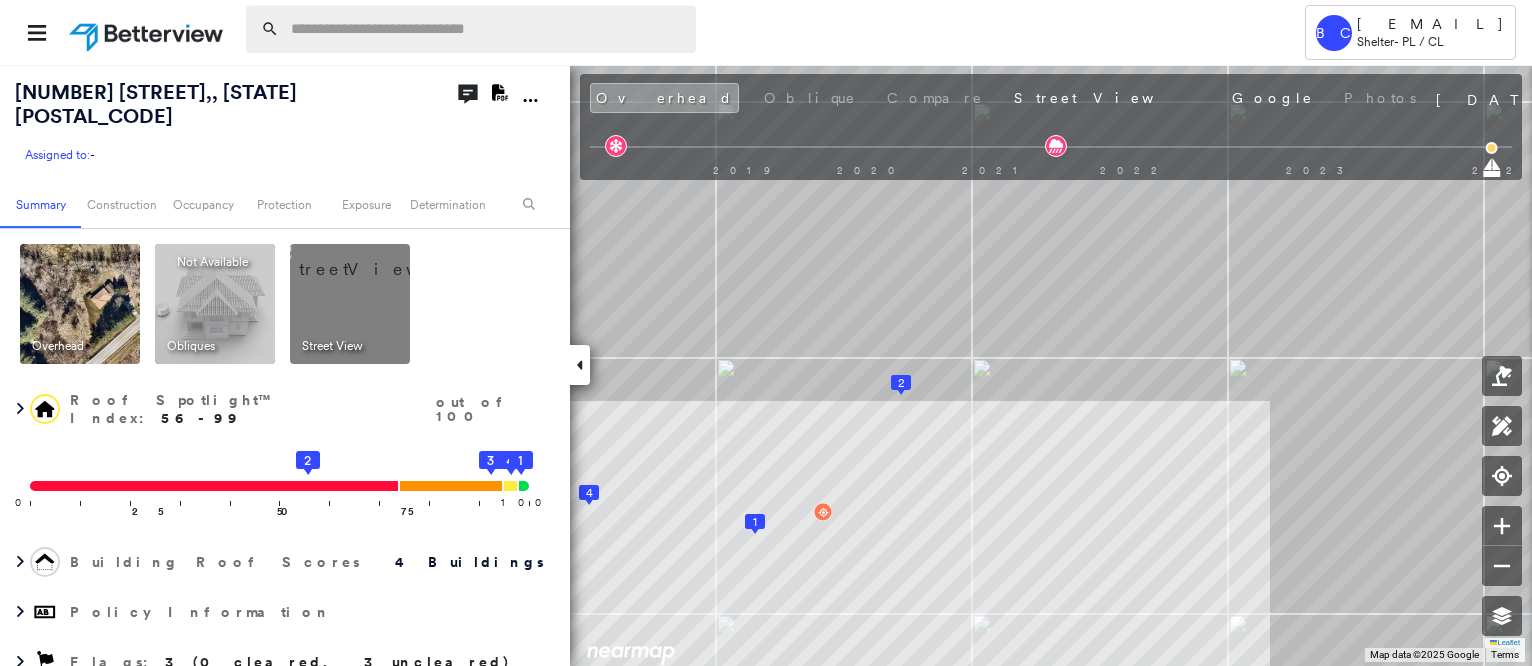 click at bounding box center (487, 29) 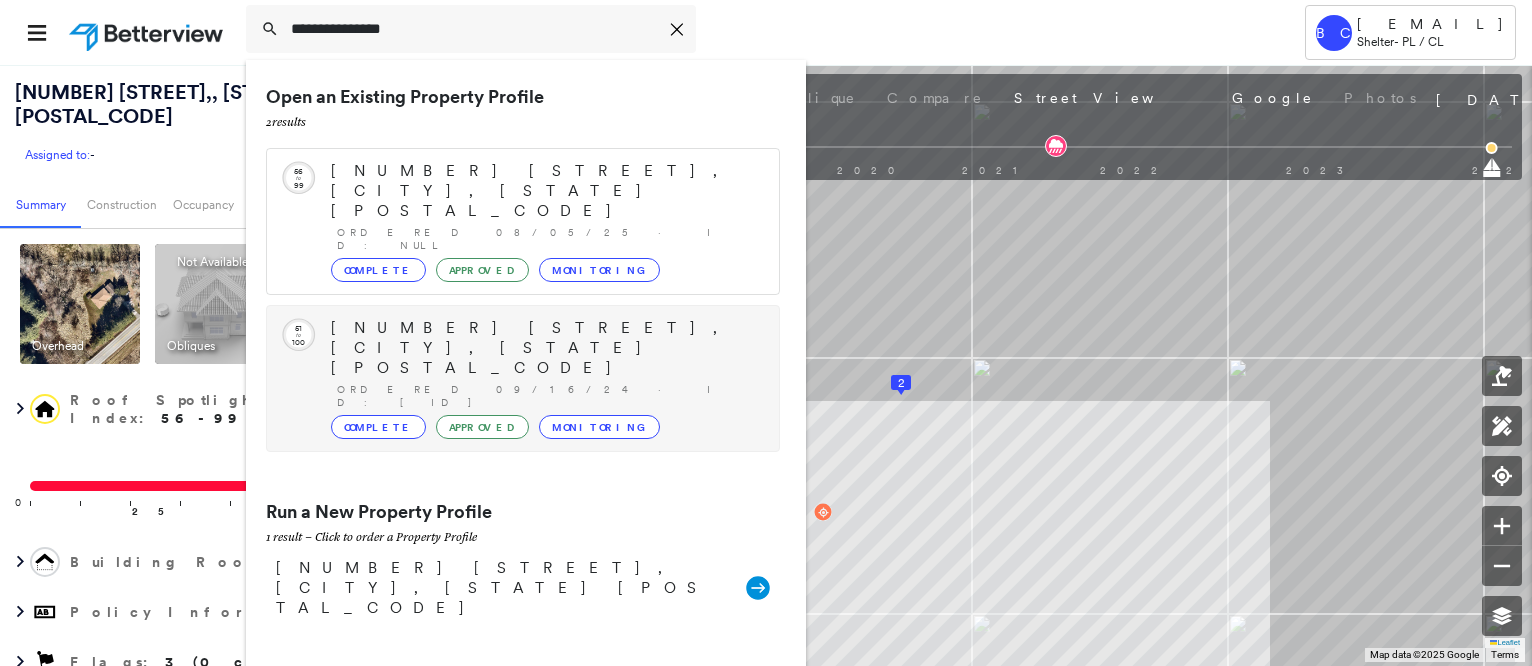 type on "**********" 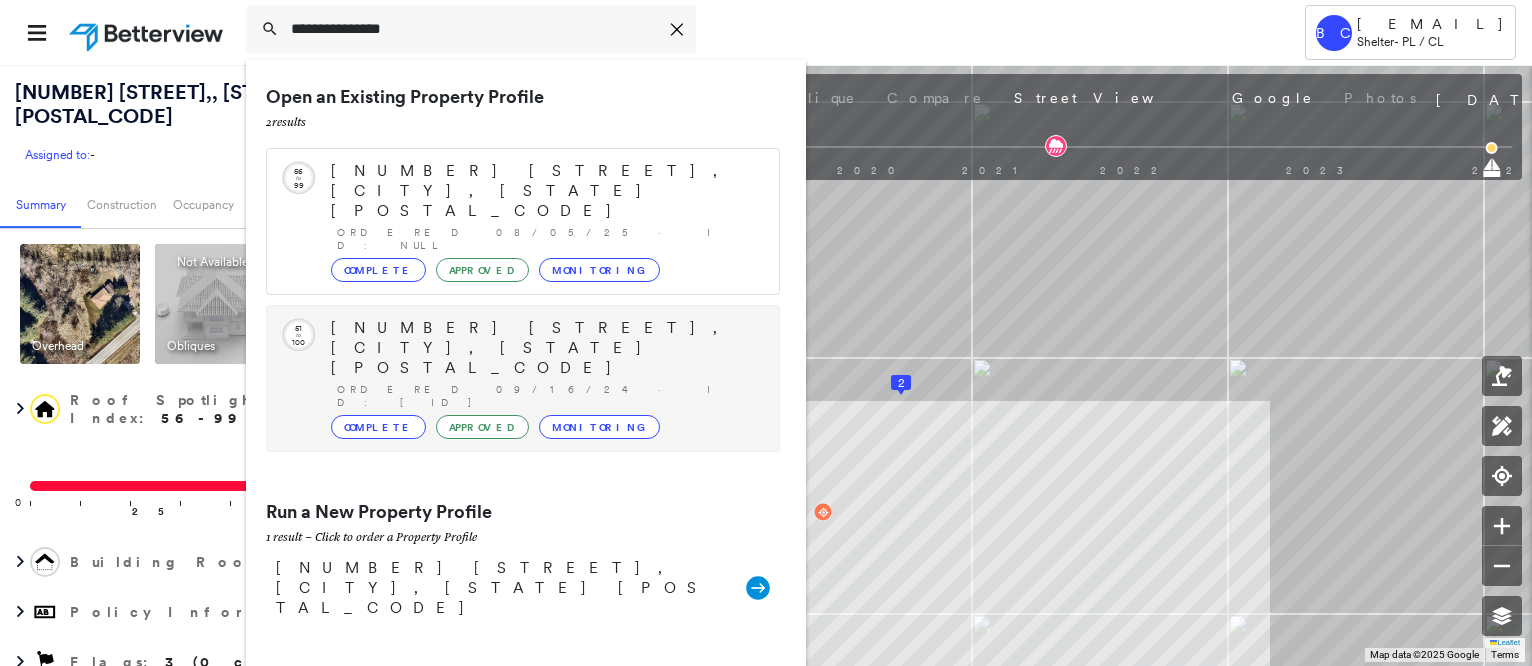 click on "[NUMBER] [STREET], [CITY], [STATE] [POSTAL_CODE]" at bounding box center (545, 348) 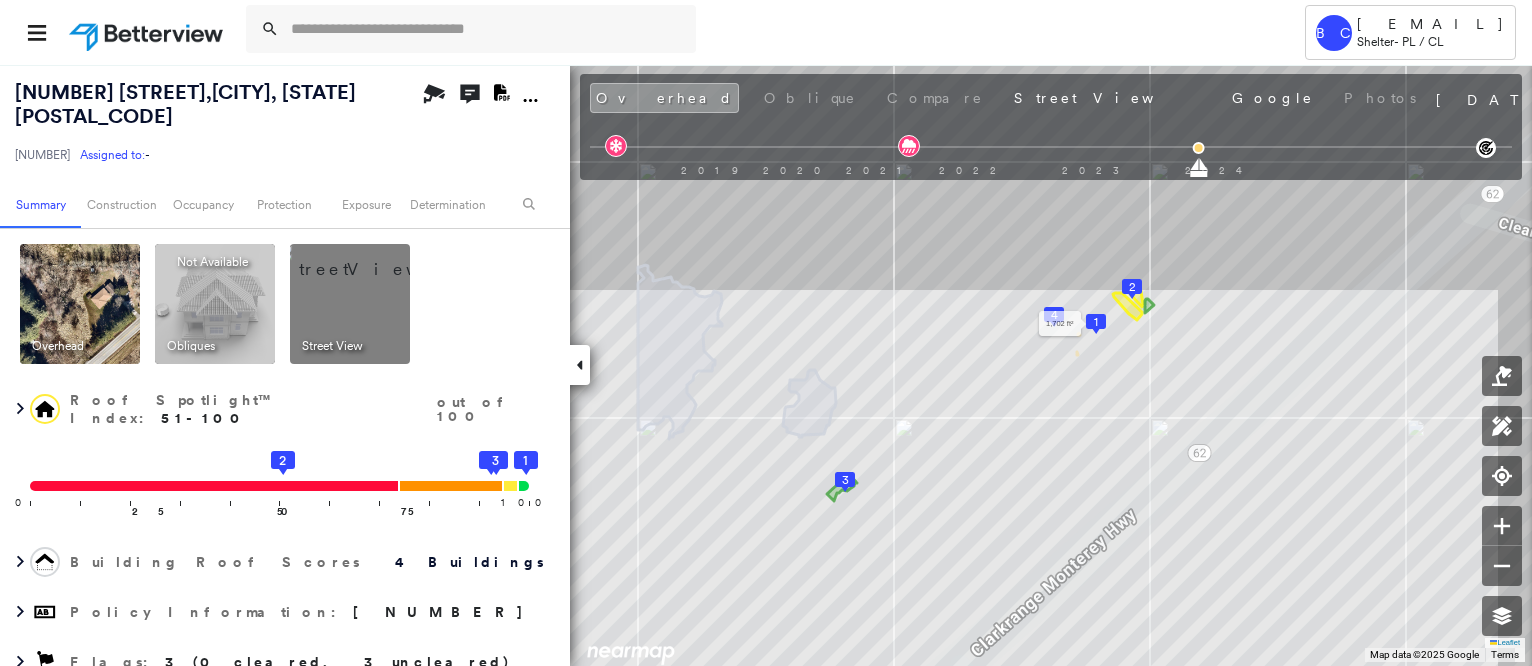 click on "1" at bounding box center [1096, 322] 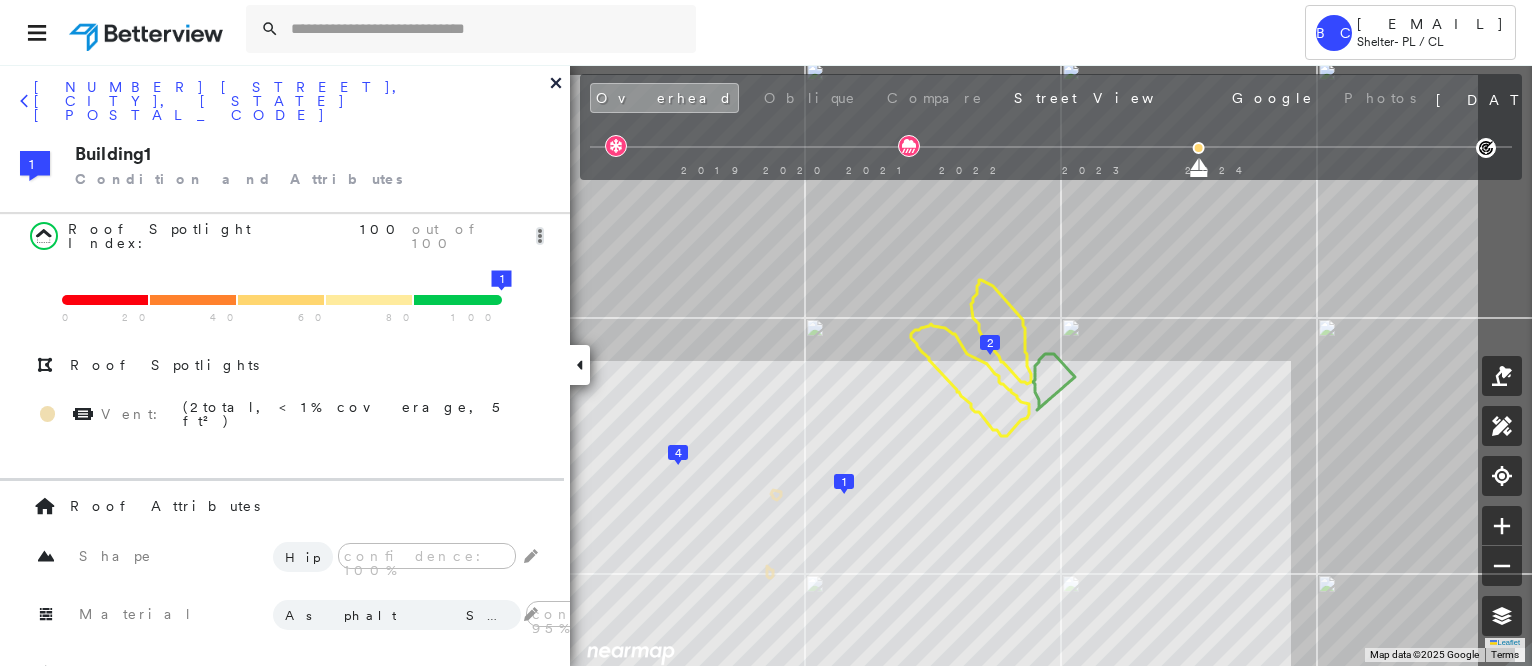 drag, startPoint x: 1258, startPoint y: 299, endPoint x: 1040, endPoint y: 370, distance: 229.27058 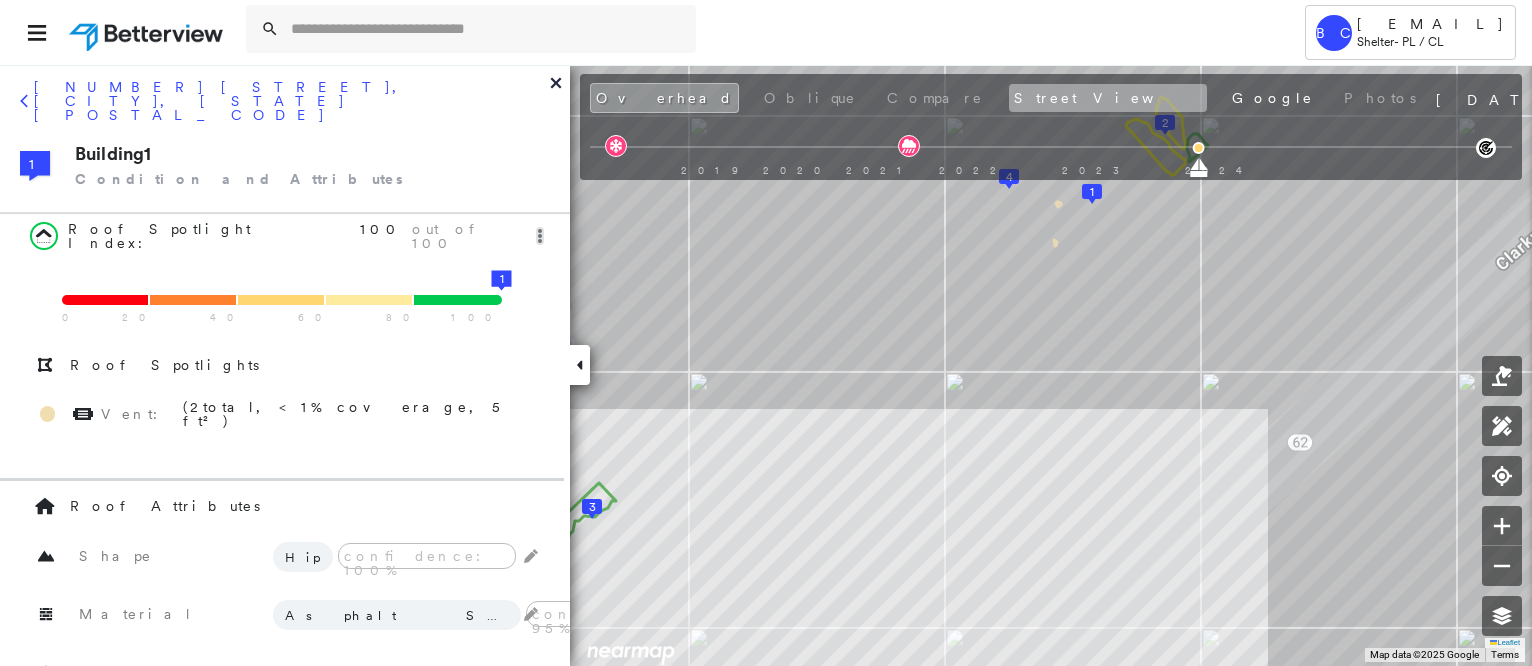 click on "Street View" at bounding box center [1108, 98] 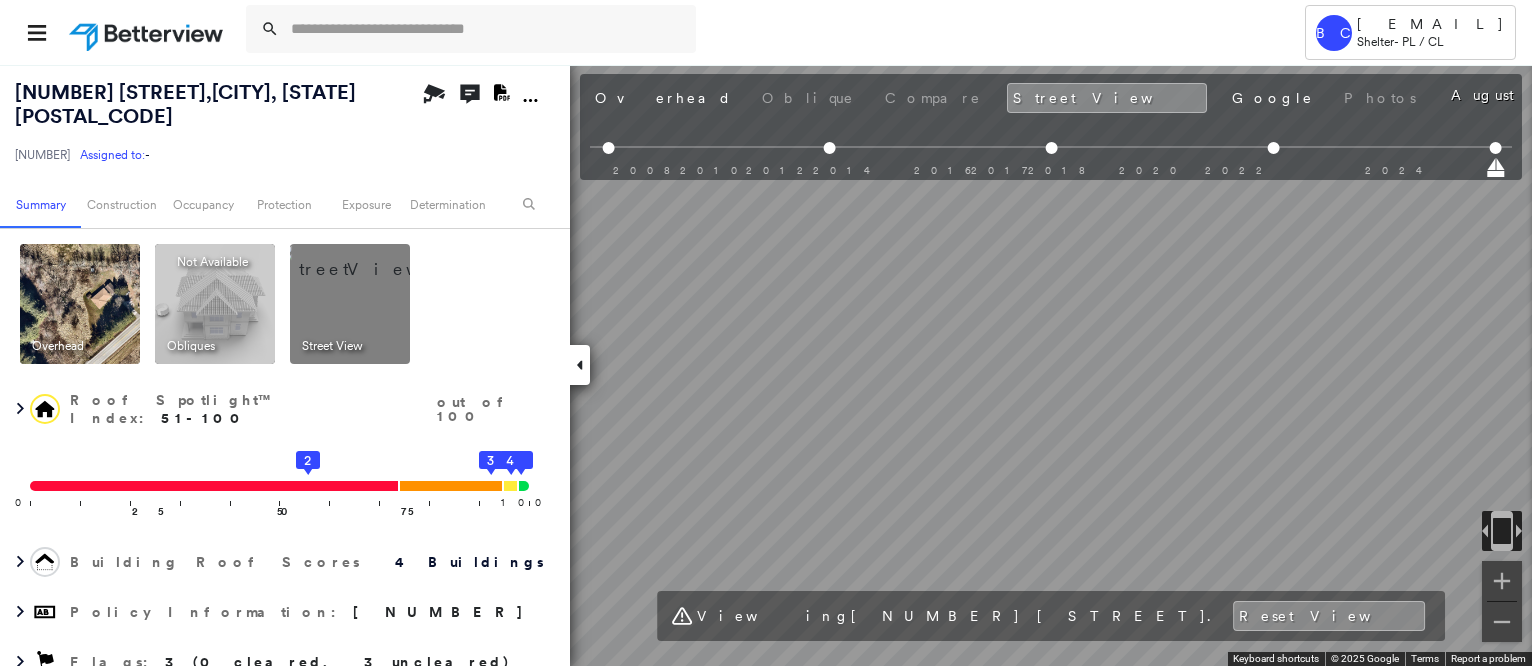 click on "[NUMBER] [STREET] , [CITY], [STATE] [ZIP] [NUMBER] Assigned to: - Assigned to: - [NUMBER] Assigned to: - Open Comments Download PDF Report Summary Construction Occupancy Protection Exposure Determination Overhead Obliques Not Available ; Street View Roof Spotlight™ Index : 51-100 out of 100 0 100 25 50 75 2 1 3 4 Building Roof Scores 4 Buildings Policy Information : [NUMBER] Flags : 3 (0 cleared, 3 uncleared) Construction Roof Spotlights : Staining, Overhang, Vent Property Features : Water Hazard Roof Age : Undetermined: Only 1 Image Available Roof Size & Shape : 4 buildings BuildZoom - Building Permit Data and Analysis Occupancy Place Detail Protection Exposure FEMA Risk Index Wind Claim Predictor: More Risky 2 out of 5 Wildfire Regional Hazard: 3 out of 5 Additional Perils Determination Flags : 3 (0 cleared, 3 uncleared) Uncleared Flags (3) Cleared Flags (0) MED Medium Priority Flagged 09/16/24 Clear Tree Overhang Flagged 09/16/24 Clear LOW Clear" at bounding box center [766, 365] 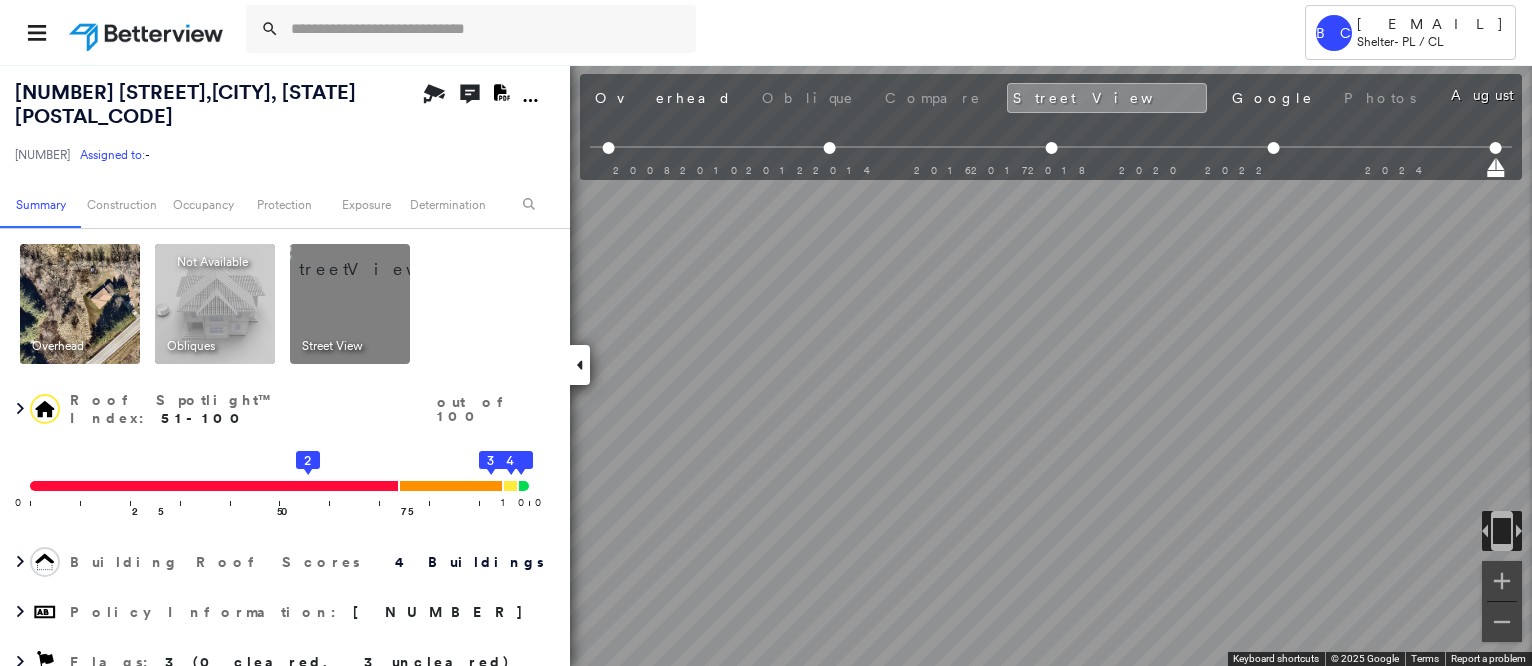 click at bounding box center (374, 259) 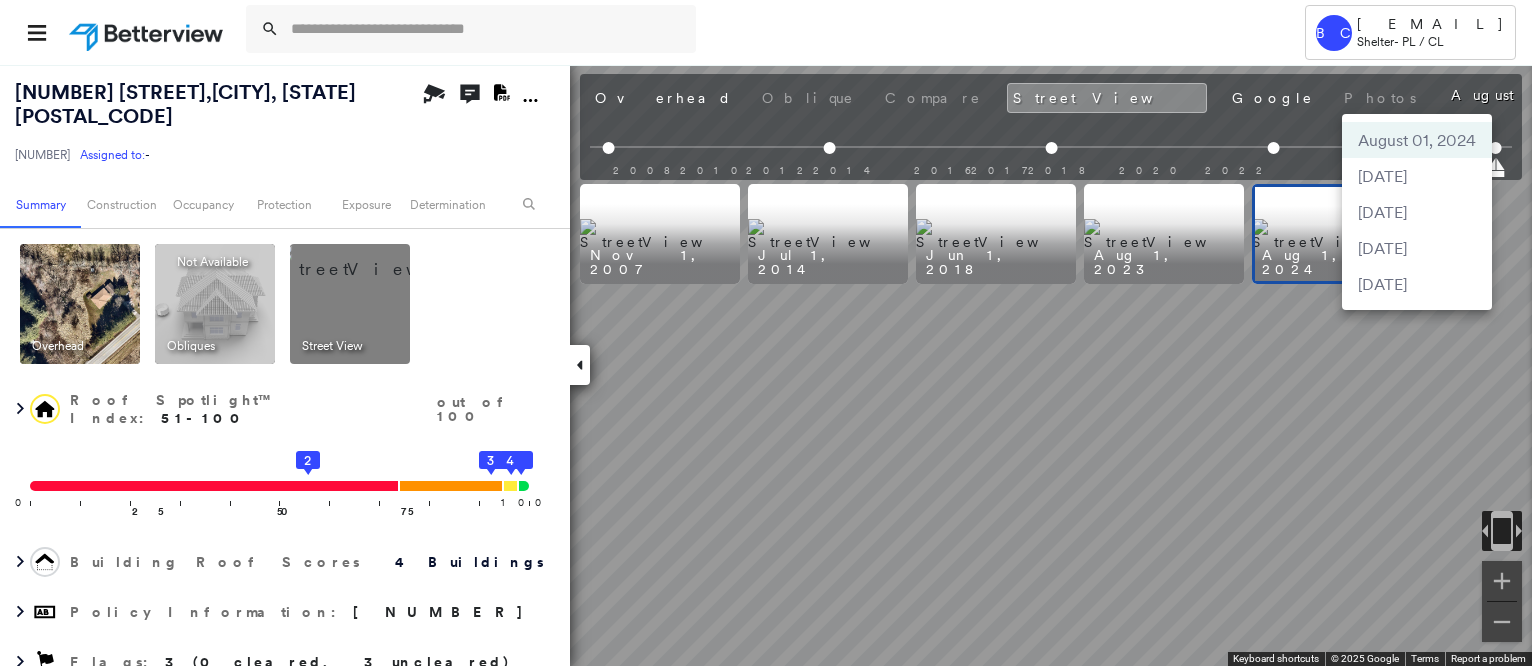 click on "Tower BC BCWilson@[EMAIL_DOMAIN] Shelter  -   PL / CL [NUMBER] [STREET] [CITY], [STATE] [POSTAL_CODE] [ID] Assigned to:  - Assigned to:  - [ID] Assigned to:  - Open Comments Download PDF Report Summary Construction Occupancy Protection Exposure Determination Overhead Obliques Not Available ; Street View Roof Spotlight™ Index :  51-100 out of 100 0 100 25 50 75 2 1 3 4 Building Roof Scores 4 Buildings Policy Information :  [ID] Flags :  3 (0 cleared, 3 uncleared) Construction Roof Spotlights :  Staining, Overhang, Vent Property Features :  Water Hazard Roof Age :  Undetermined: Only 1 Image Available Roof Size & Shape :  4 buildings  BuildZoom - Building Permit Data and Analysis Occupancy Place Detail Protection Exposure FEMA Risk Index Wind Claim Predictor: More Risky 2   out of  5 Wildfire Regional Hazard: 3   out of  5 Additional Perils Determination Flags :  3 (0 cleared, 3 uncleared) Uncleared Flags (3) Cleared Flags  (0) MED Medium Priority Clear Clear" at bounding box center [766, 333] 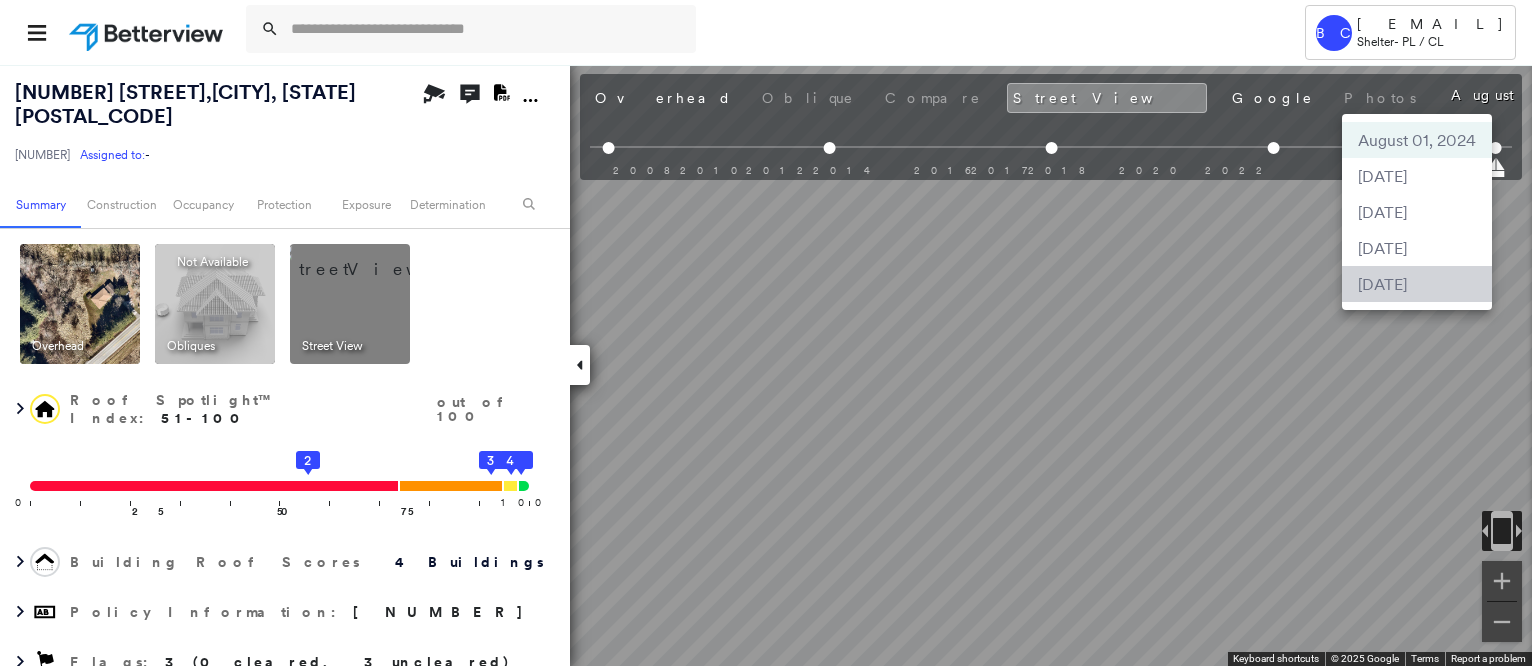 click on "[DATE]" at bounding box center (1382, 284) 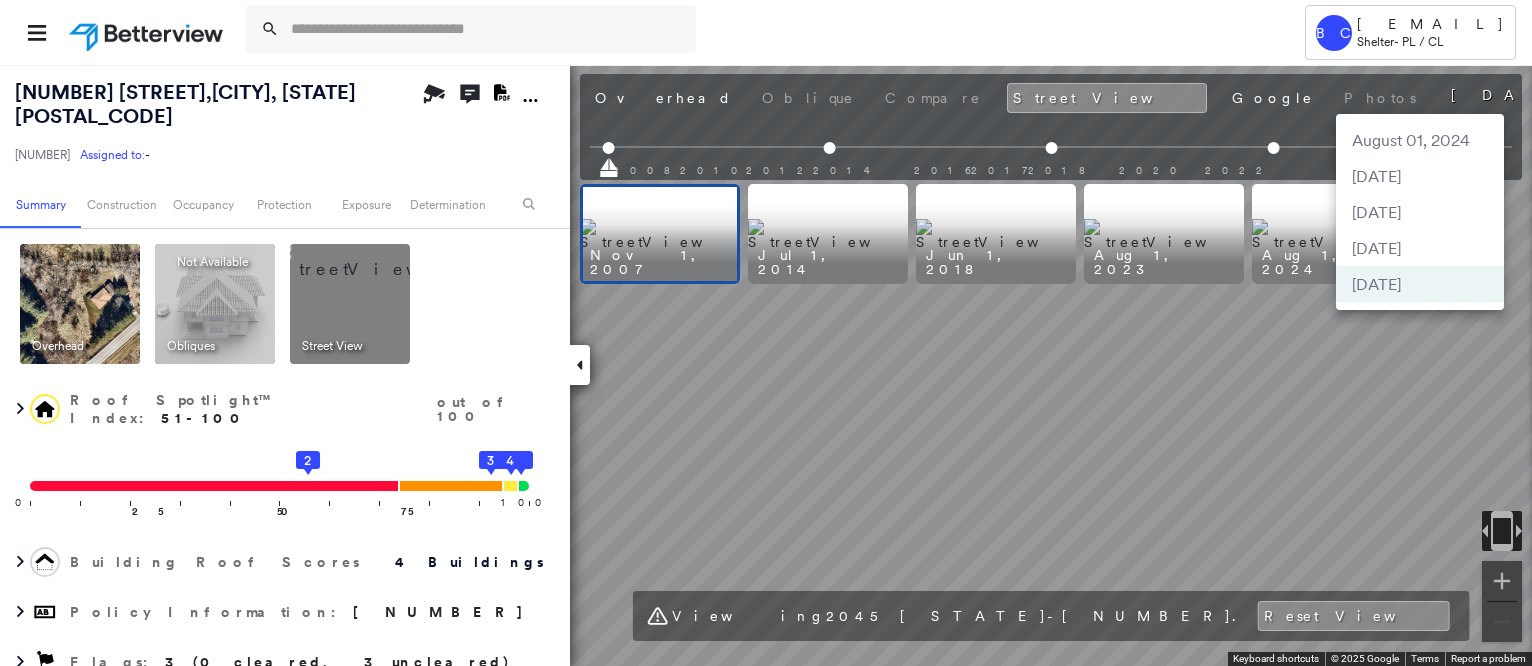 click on "Tower BC BCWilson@[EMAIL_DOMAIN] Shelter  -   PL / CL [NUMBER] [STREET] [CITY], [STATE] [POSTAL_CODE] [ID] Assigned to:  - Assigned to:  - [ID] Assigned to:  - Open Comments Download PDF Report Summary Construction Occupancy Protection Exposure Determination Overhead Obliques Not Available ; Street View Roof Spotlight™ Index :  51-100 out of 100 0 100 25 50 75 2 1 3 4 Building Roof Scores 4 Buildings Policy Information :  [ID] Flags :  3 (0 cleared, 3 uncleared) Construction Roof Spotlights :  Staining, Overhang, Vent Property Features :  Water Hazard Roof Age :  Undetermined: Only 1 Image Available Roof Size & Shape :  4 buildings  BuildZoom - Building Permit Data and Analysis Occupancy Place Detail Protection Exposure FEMA Risk Index Wind Claim Predictor: More Risky 2   out of  5 Wildfire Regional Hazard: 3   out of  5 Additional Perils Determination Flags :  3 (0 cleared, 3 uncleared) Uncleared Flags (3) Cleared Flags  (0) MED Medium Priority Clear Clear" at bounding box center [766, 333] 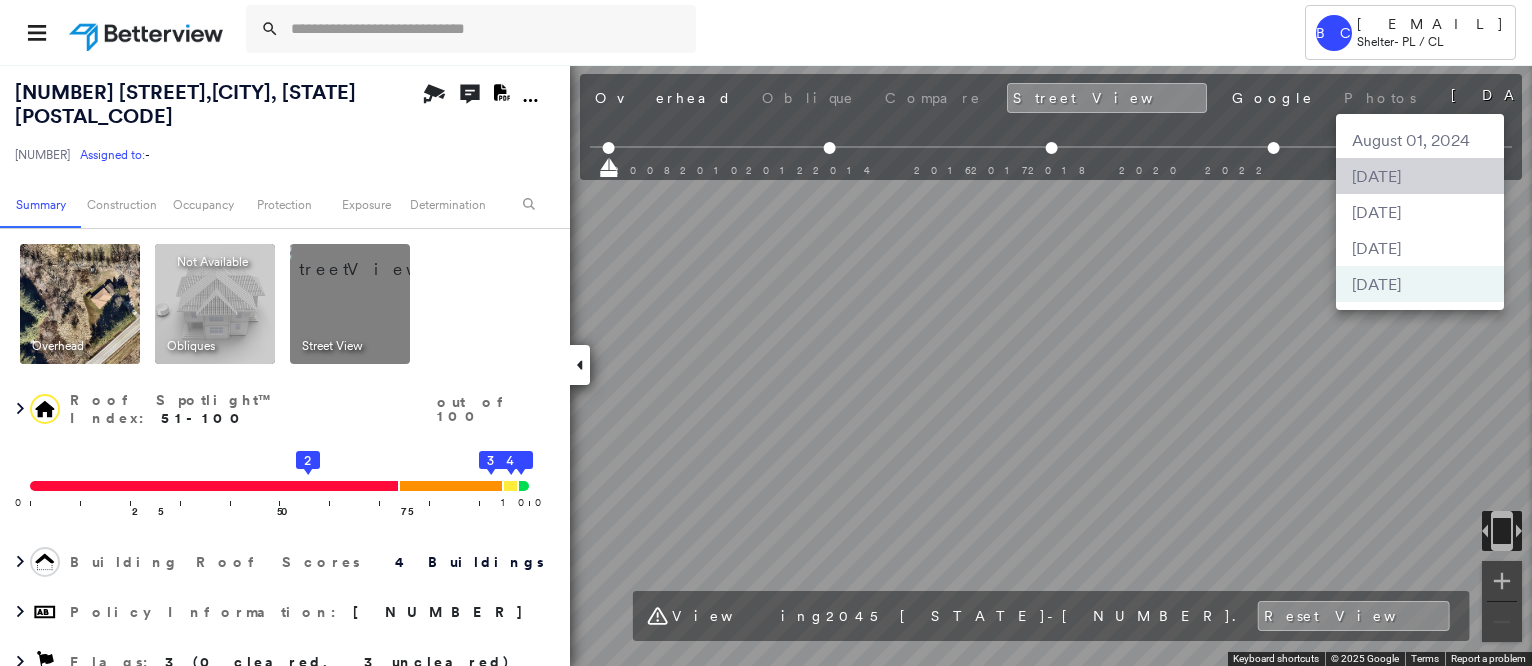 click on "[DATE]" at bounding box center [1376, 176] 